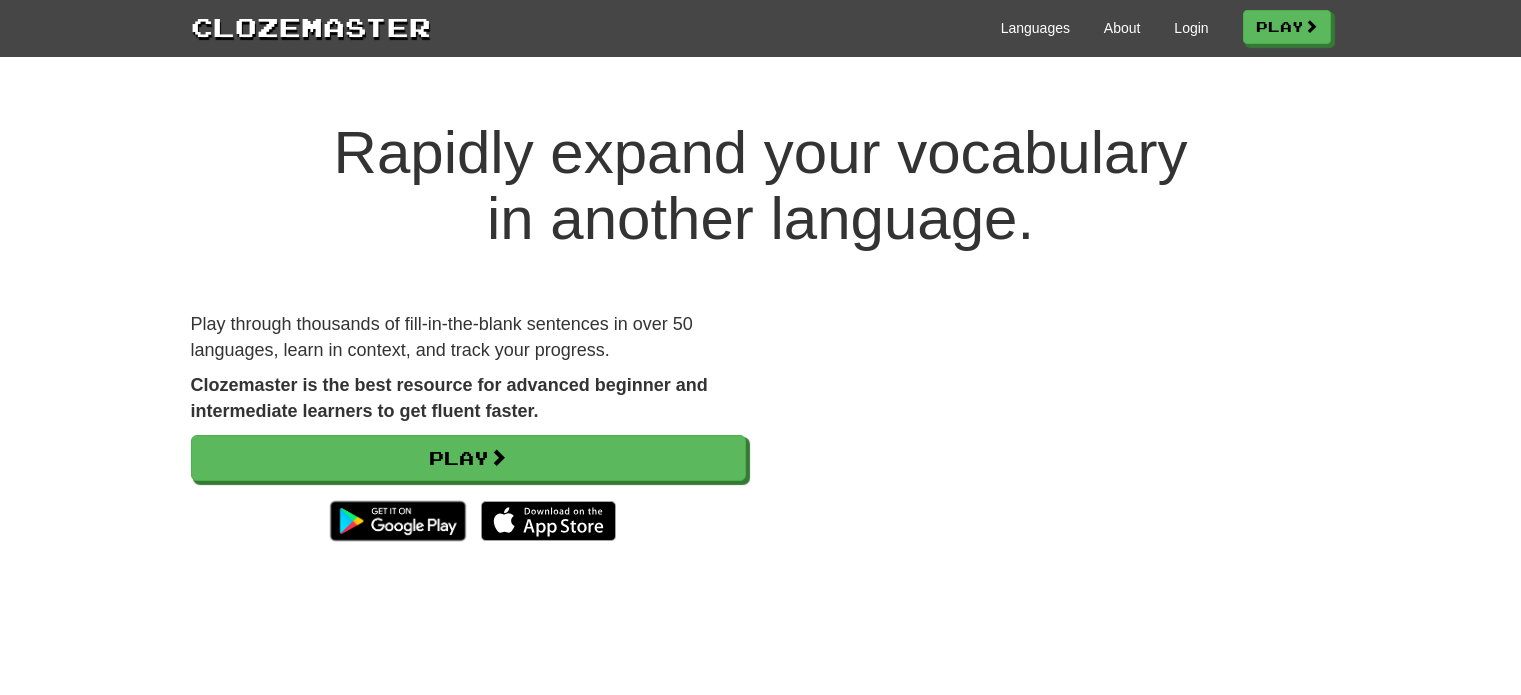 scroll, scrollTop: 0, scrollLeft: 0, axis: both 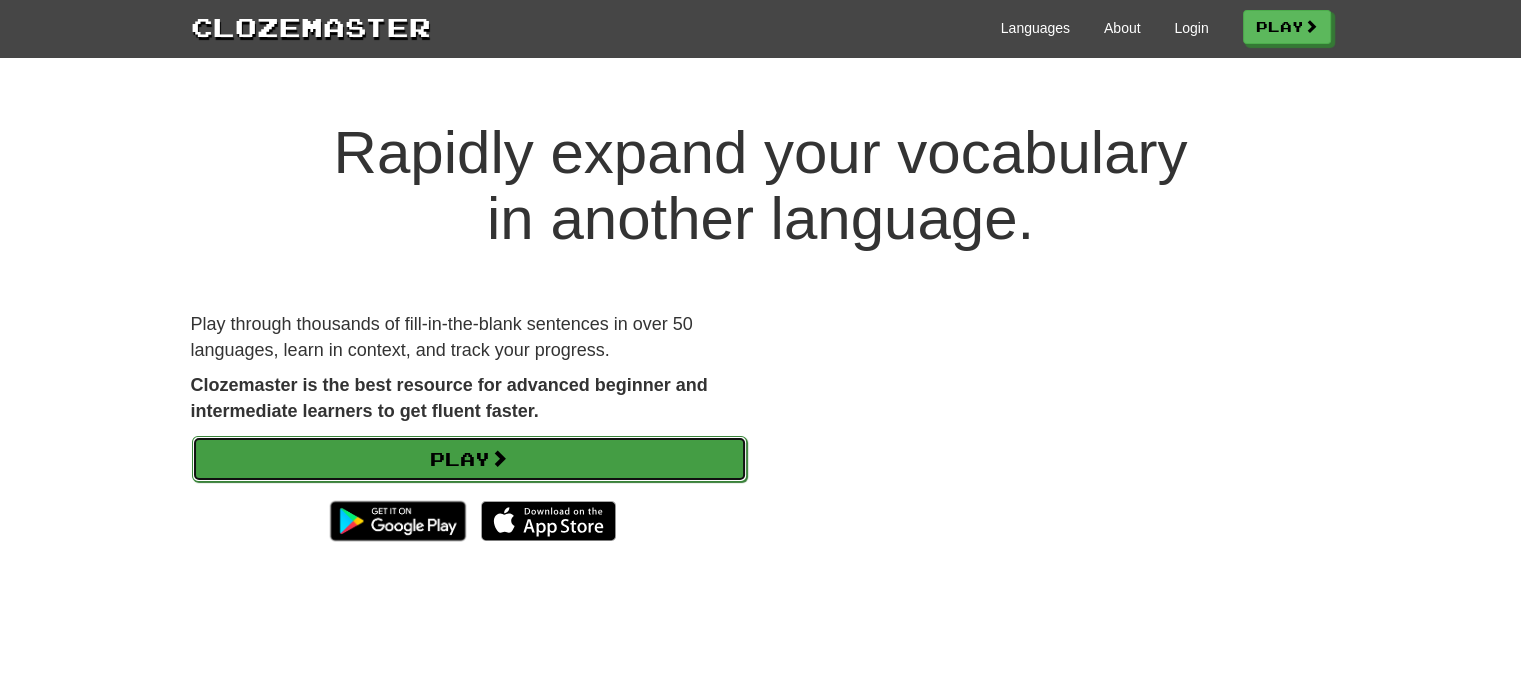 click on "Play" at bounding box center [469, 459] 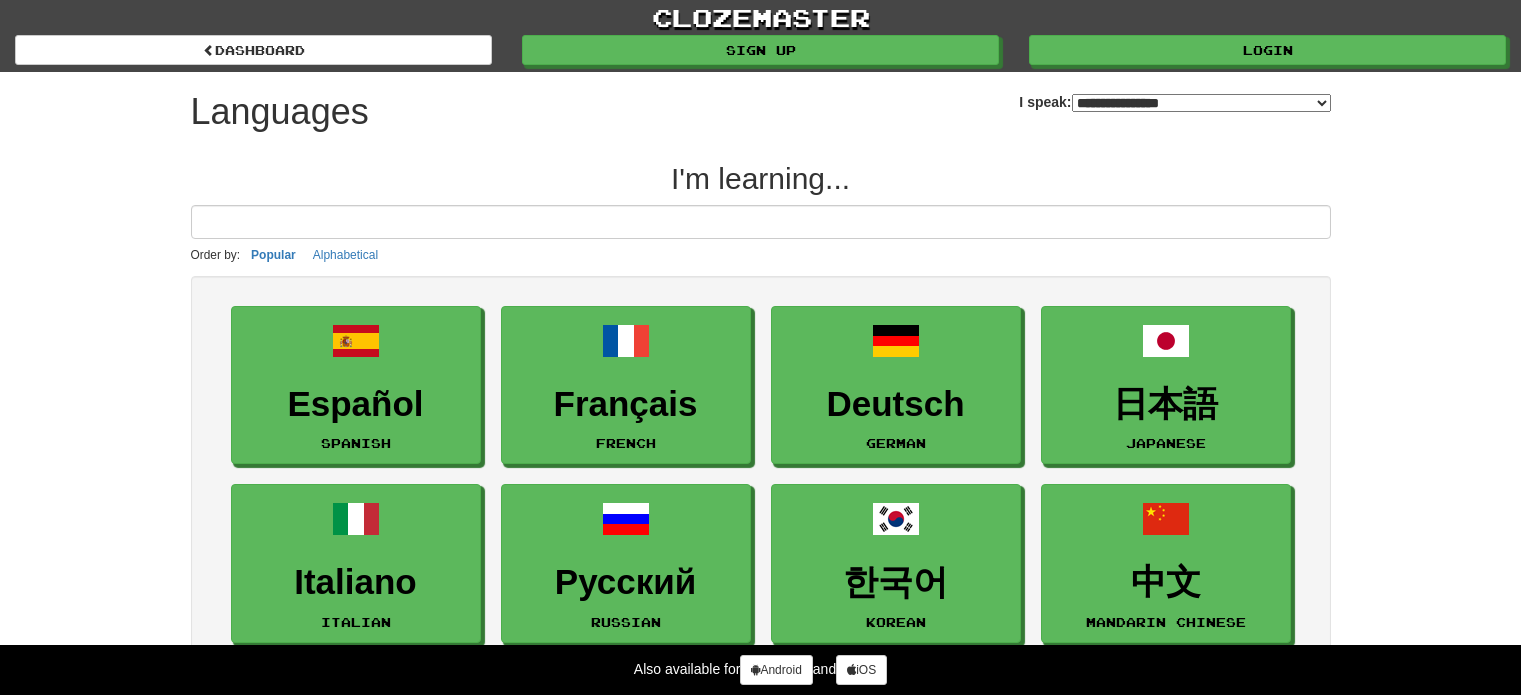 select on "*******" 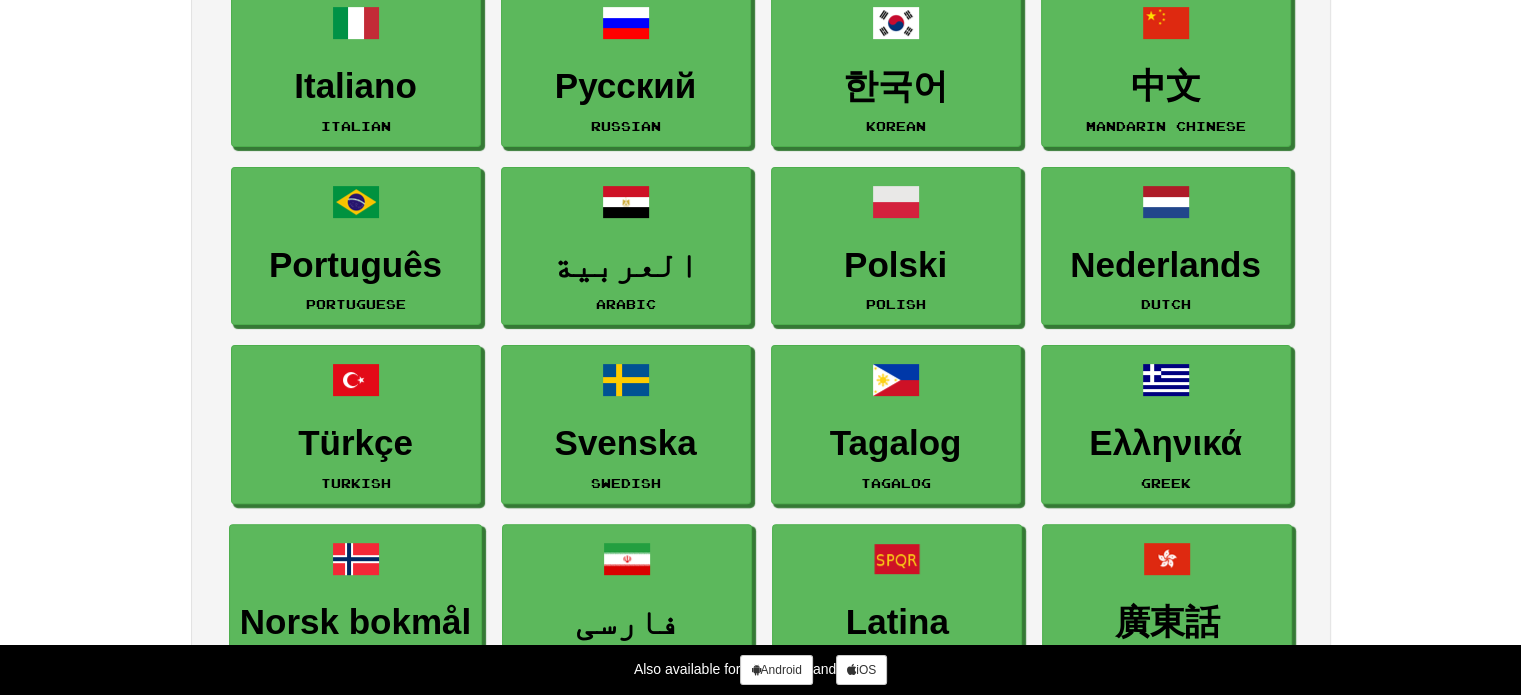 scroll, scrollTop: 582, scrollLeft: 0, axis: vertical 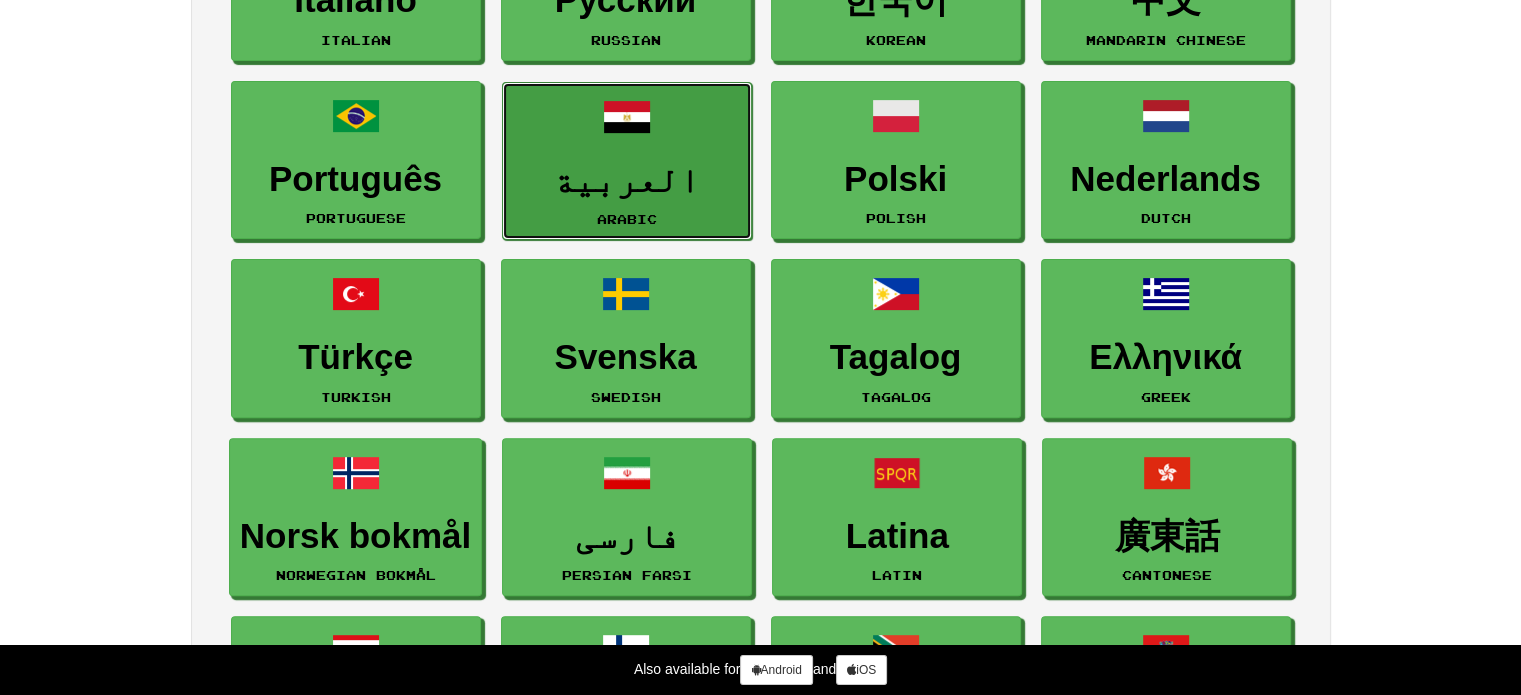 click on "العربية Arabic" at bounding box center (627, 161) 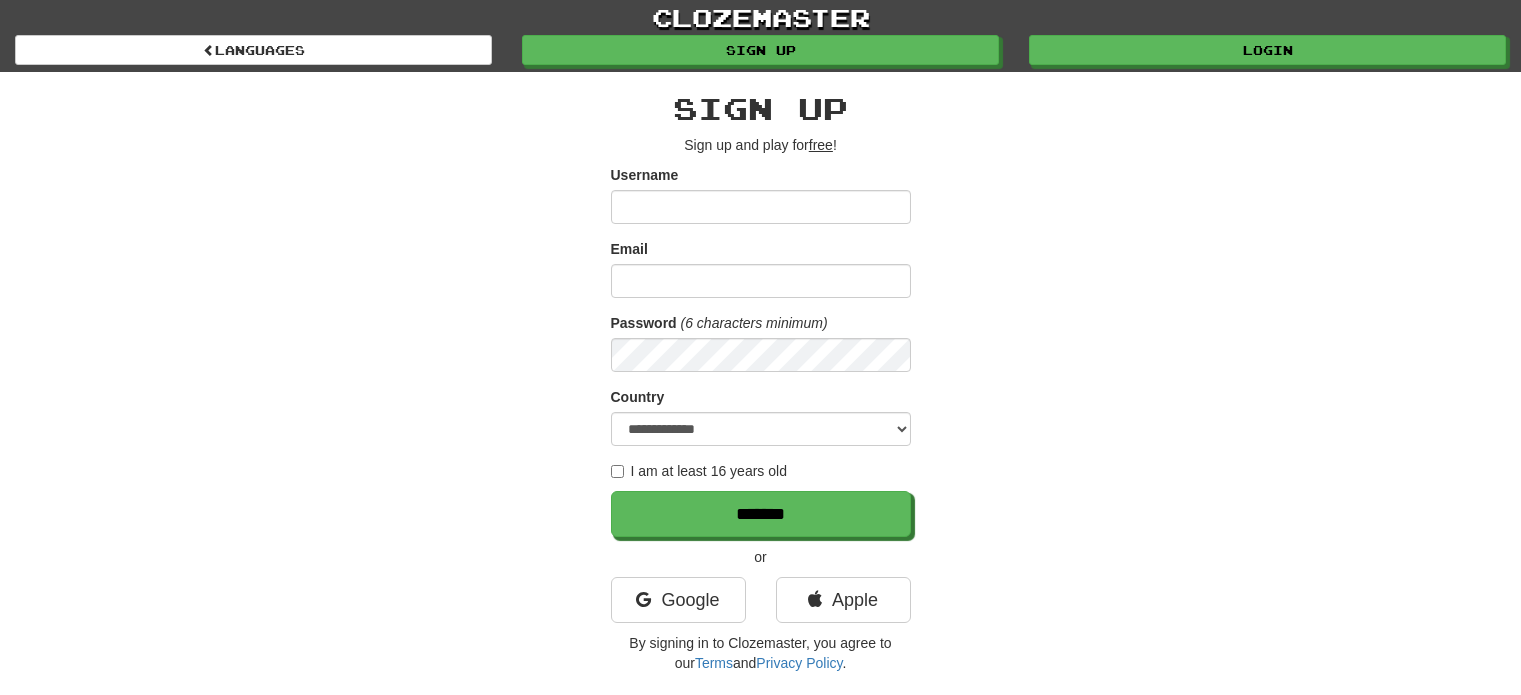 scroll, scrollTop: 0, scrollLeft: 0, axis: both 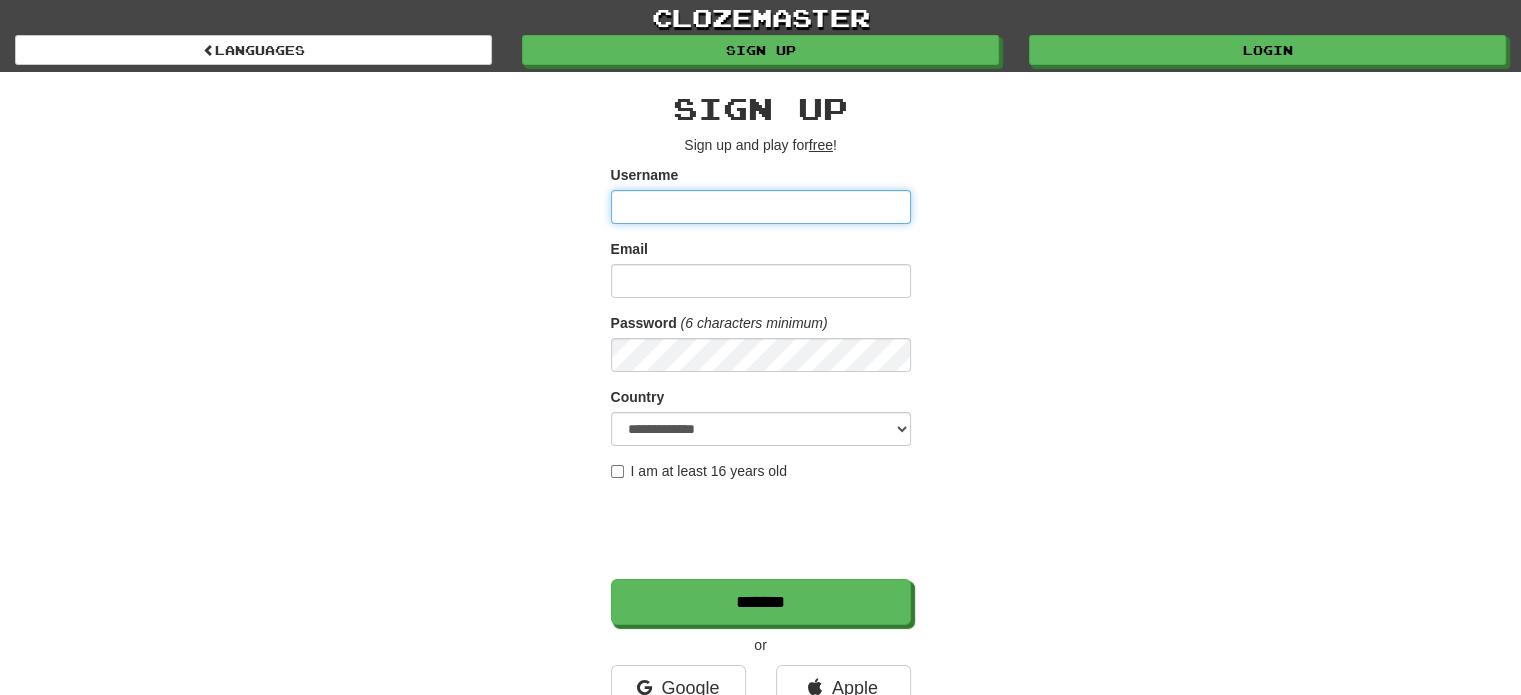 click on "Username" at bounding box center [761, 207] 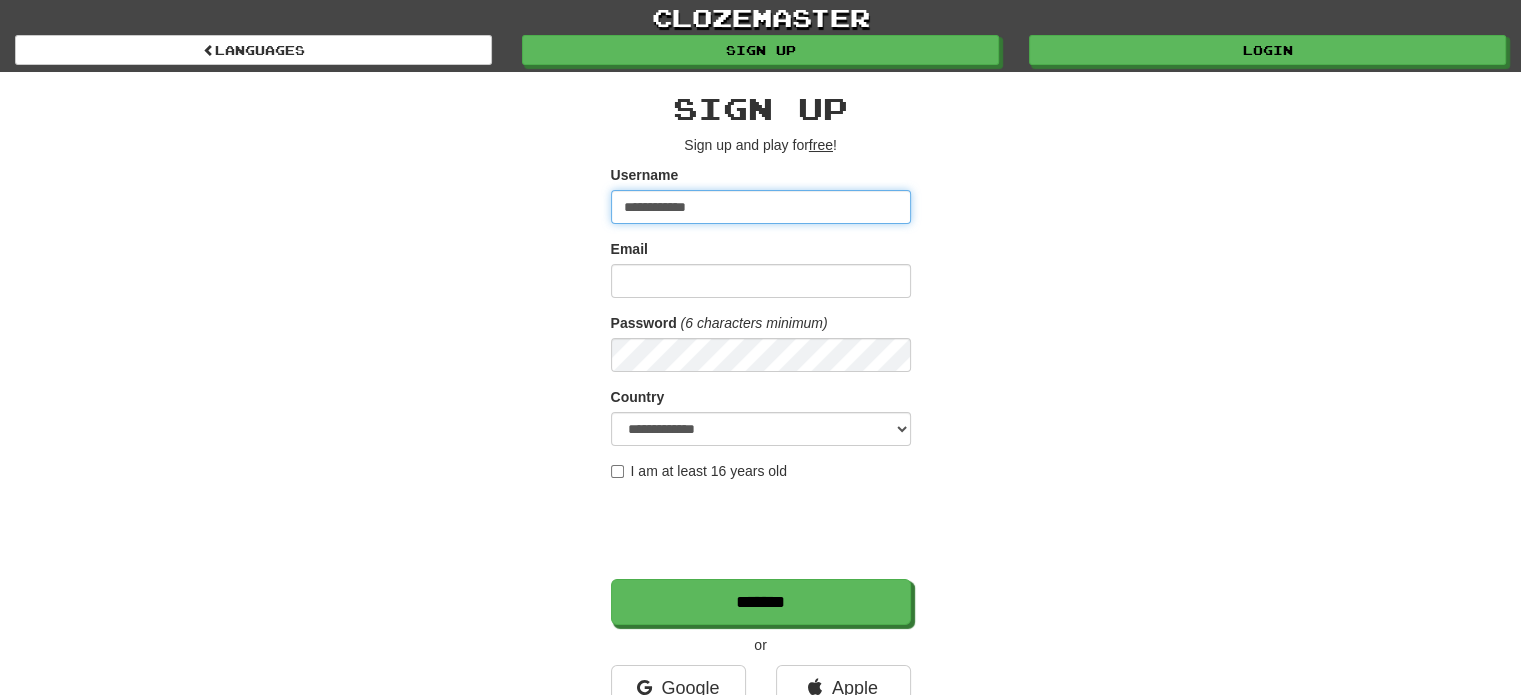 type on "**********" 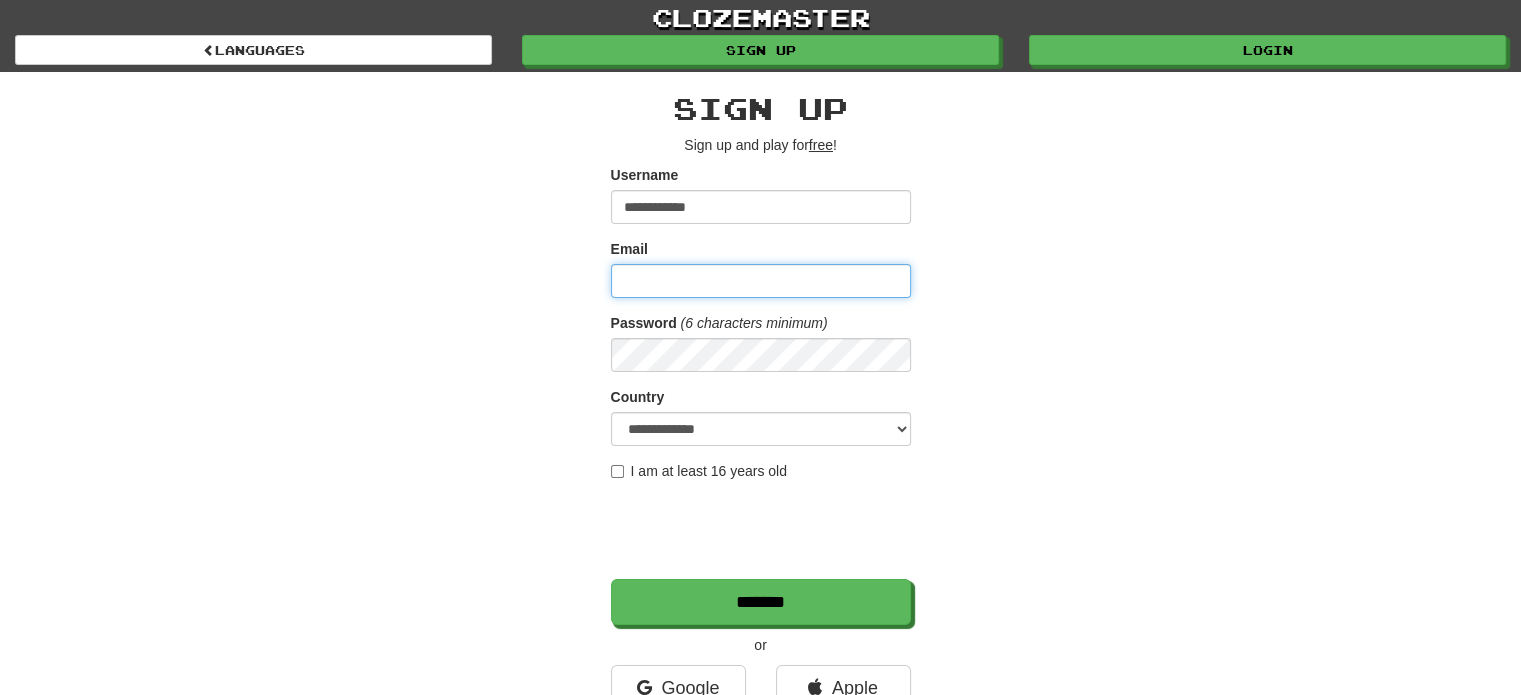 click on "Email" at bounding box center [761, 281] 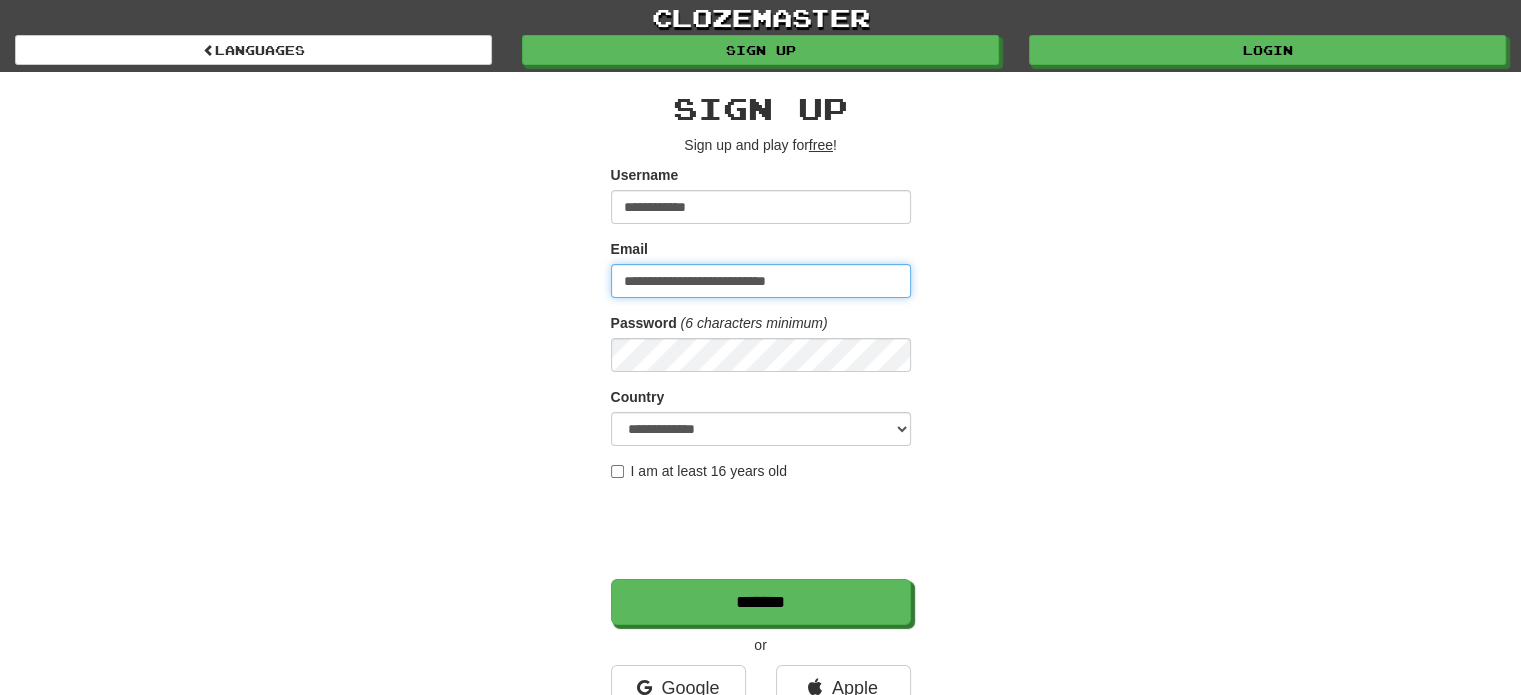 click on "**********" at bounding box center [761, 281] 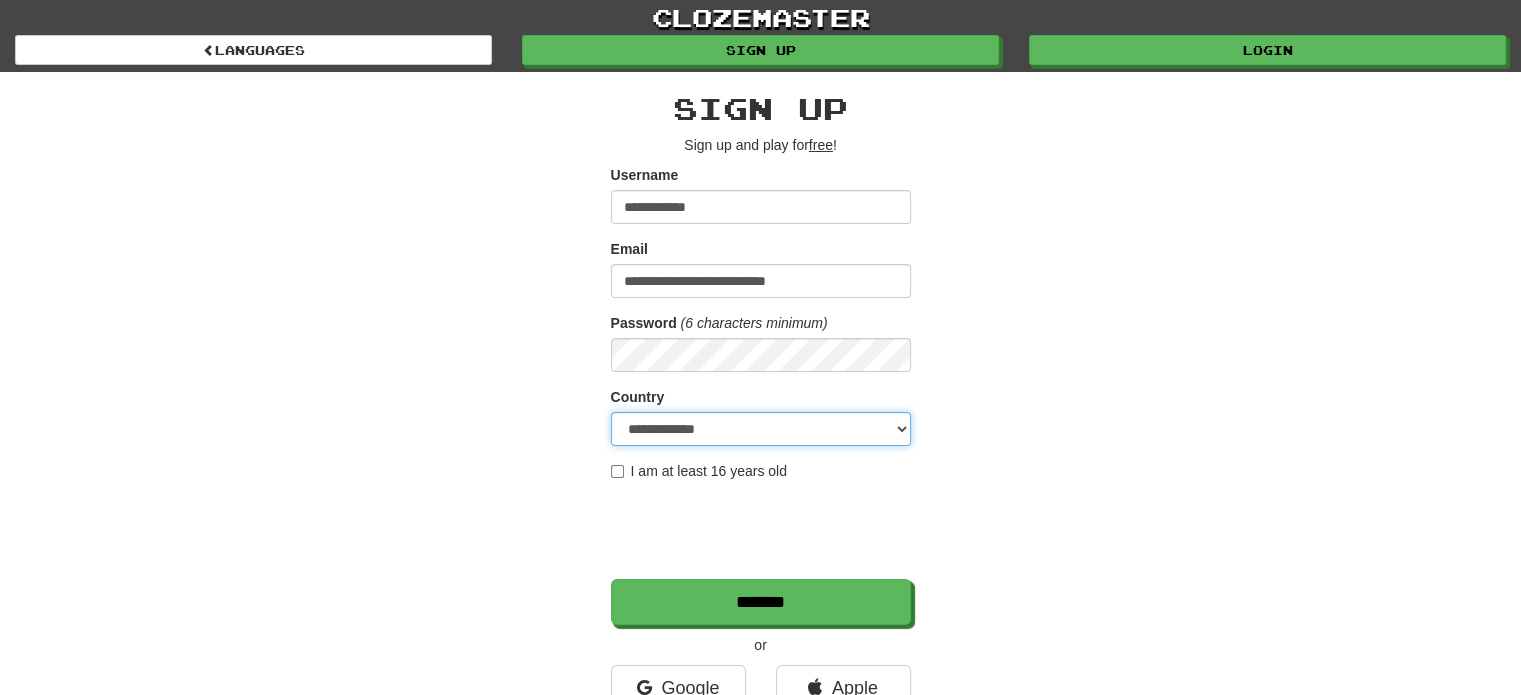 click on "**********" at bounding box center [761, 429] 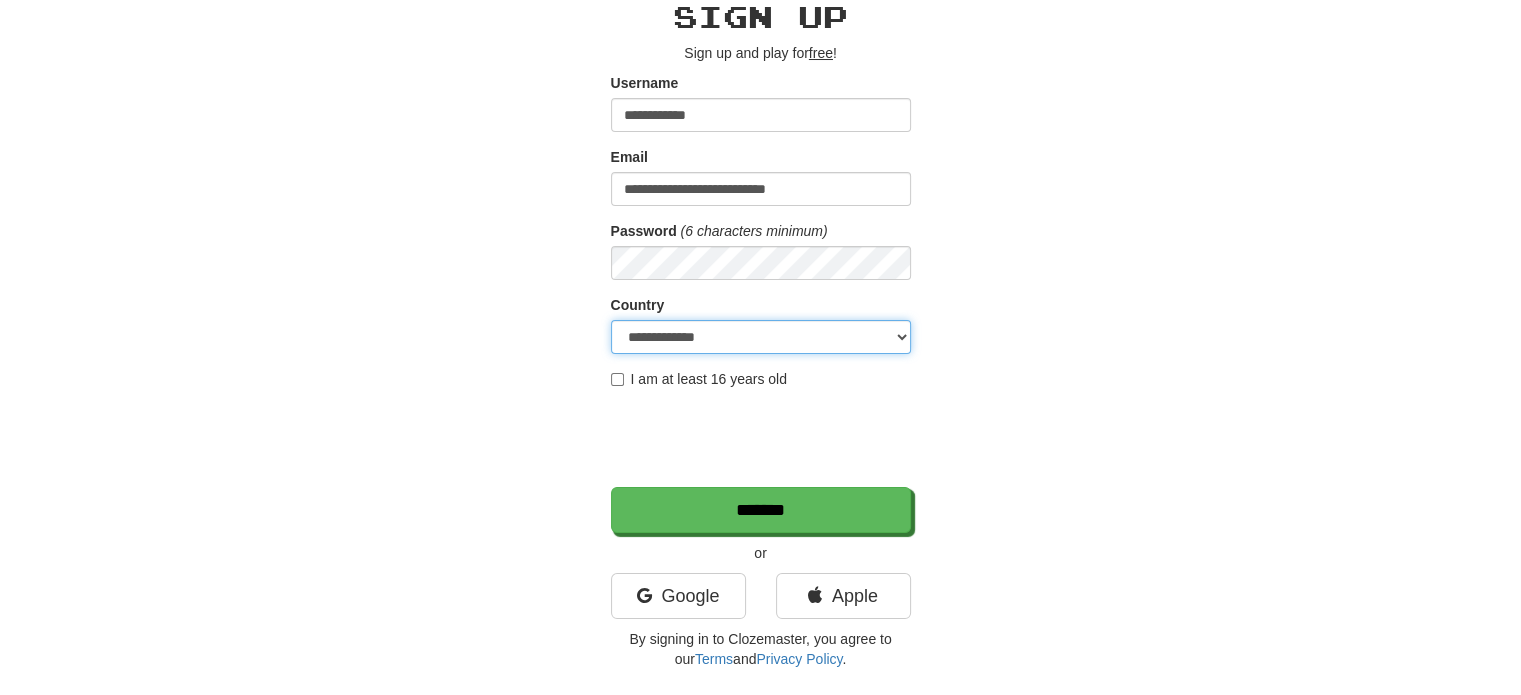 scroll, scrollTop: 104, scrollLeft: 0, axis: vertical 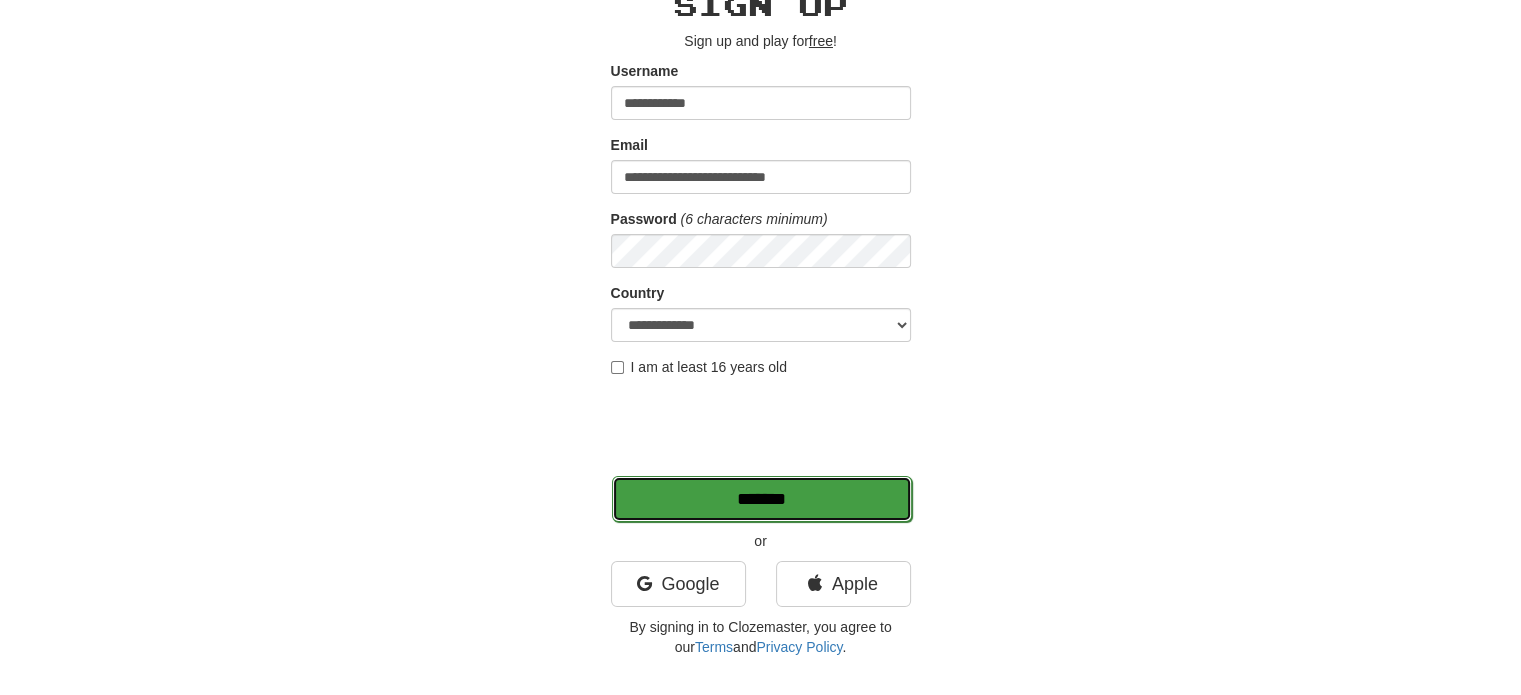 click on "*******" at bounding box center [762, 499] 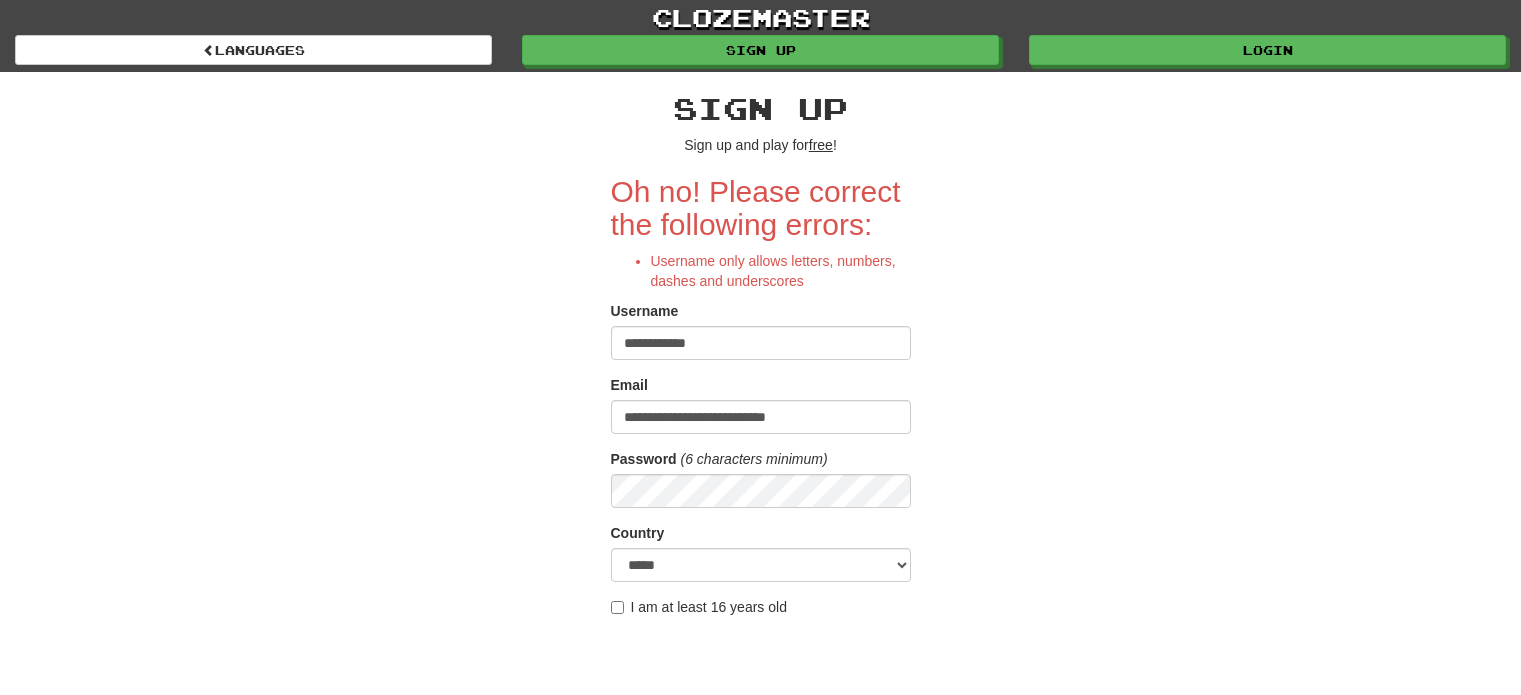 scroll, scrollTop: 0, scrollLeft: 0, axis: both 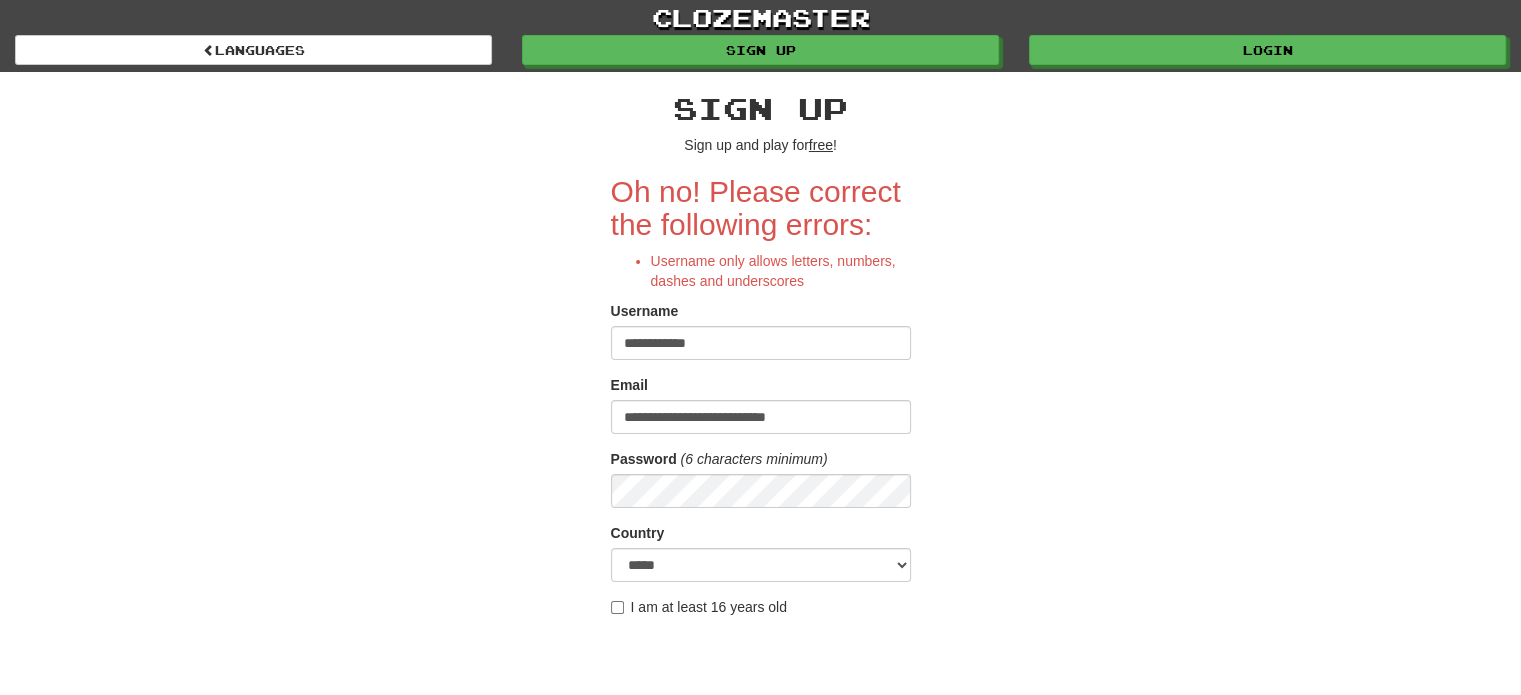 click on "**********" at bounding box center (761, 343) 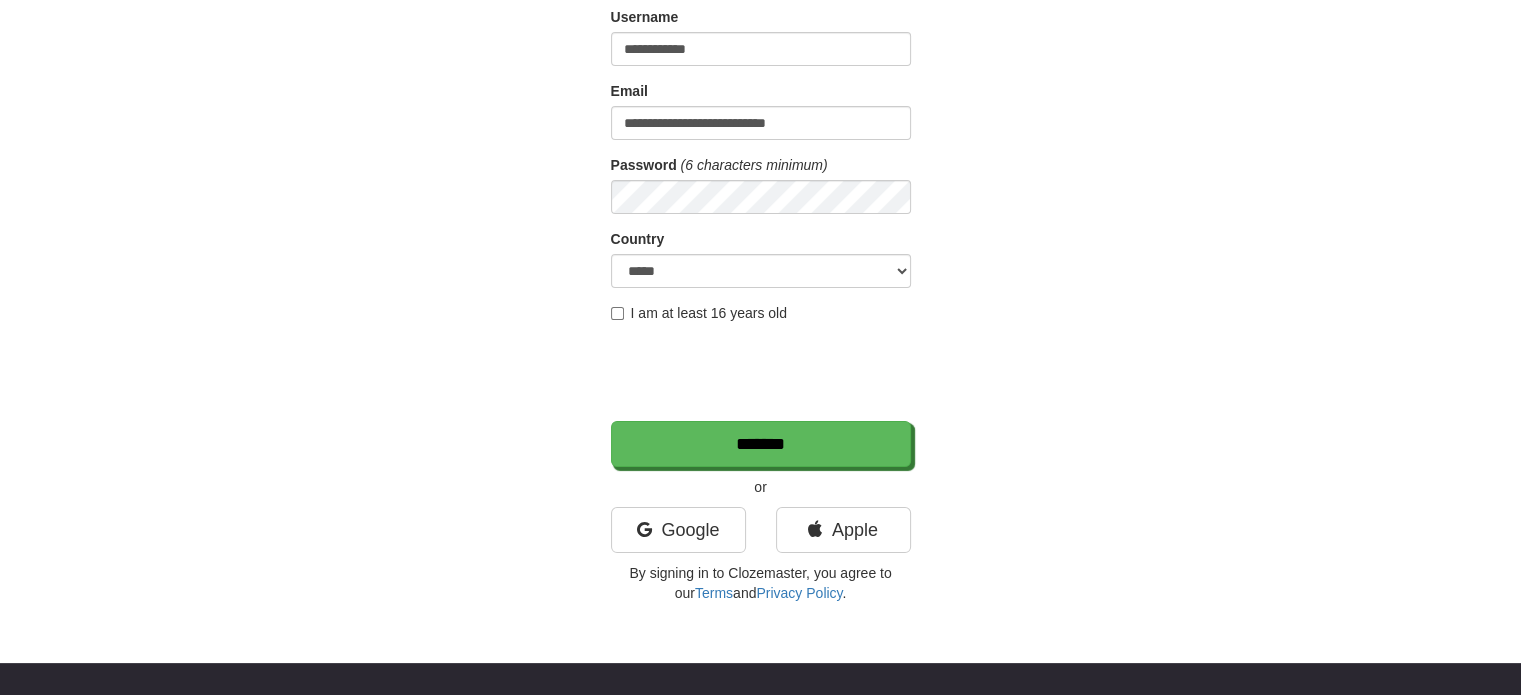 scroll, scrollTop: 300, scrollLeft: 0, axis: vertical 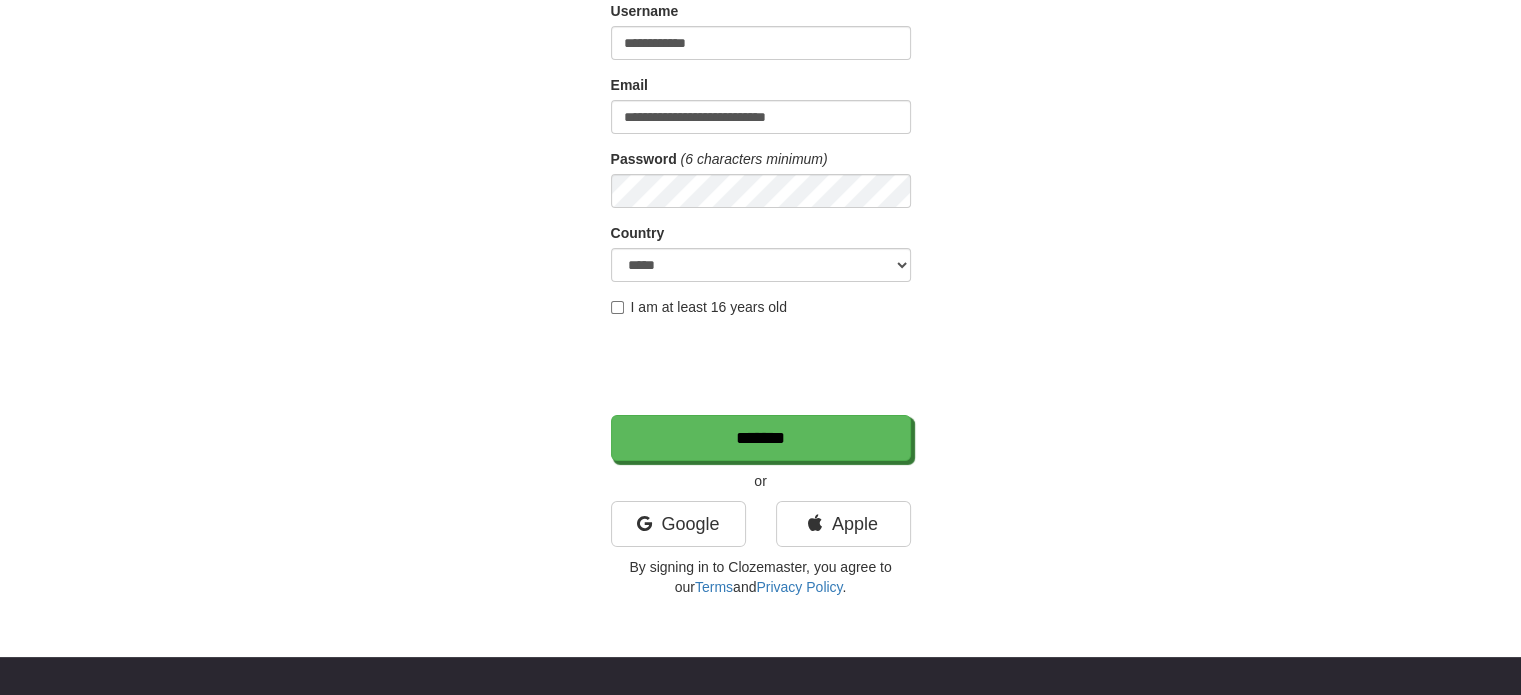 type on "**********" 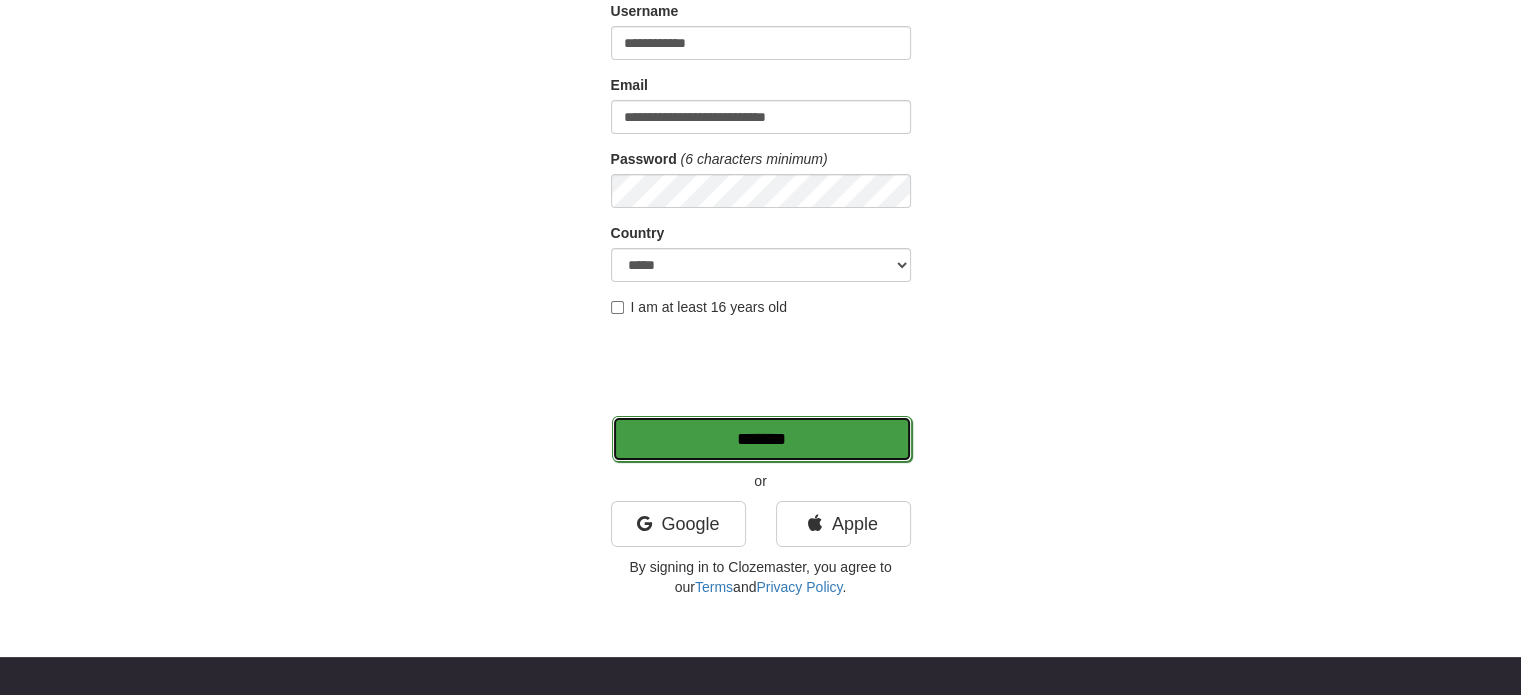 click on "*******" at bounding box center (762, 439) 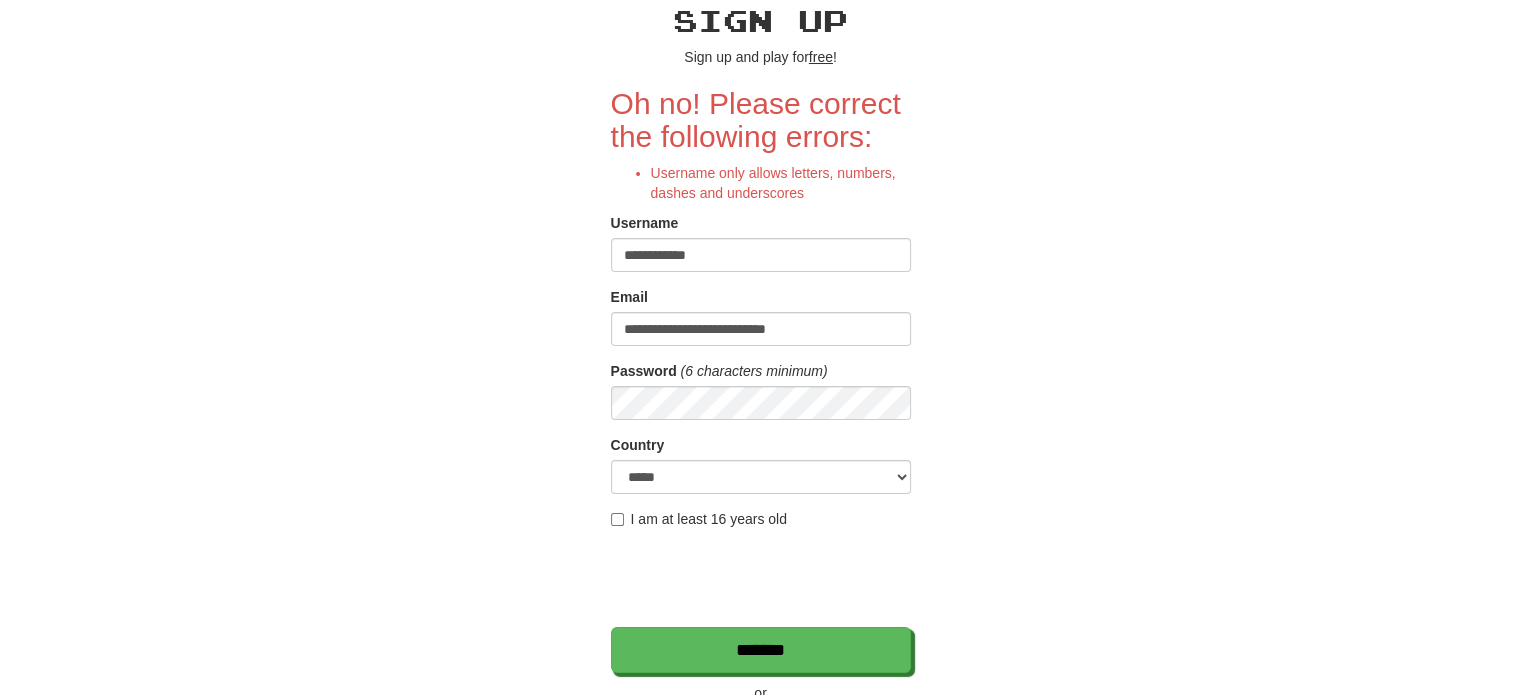 scroll, scrollTop: 91, scrollLeft: 0, axis: vertical 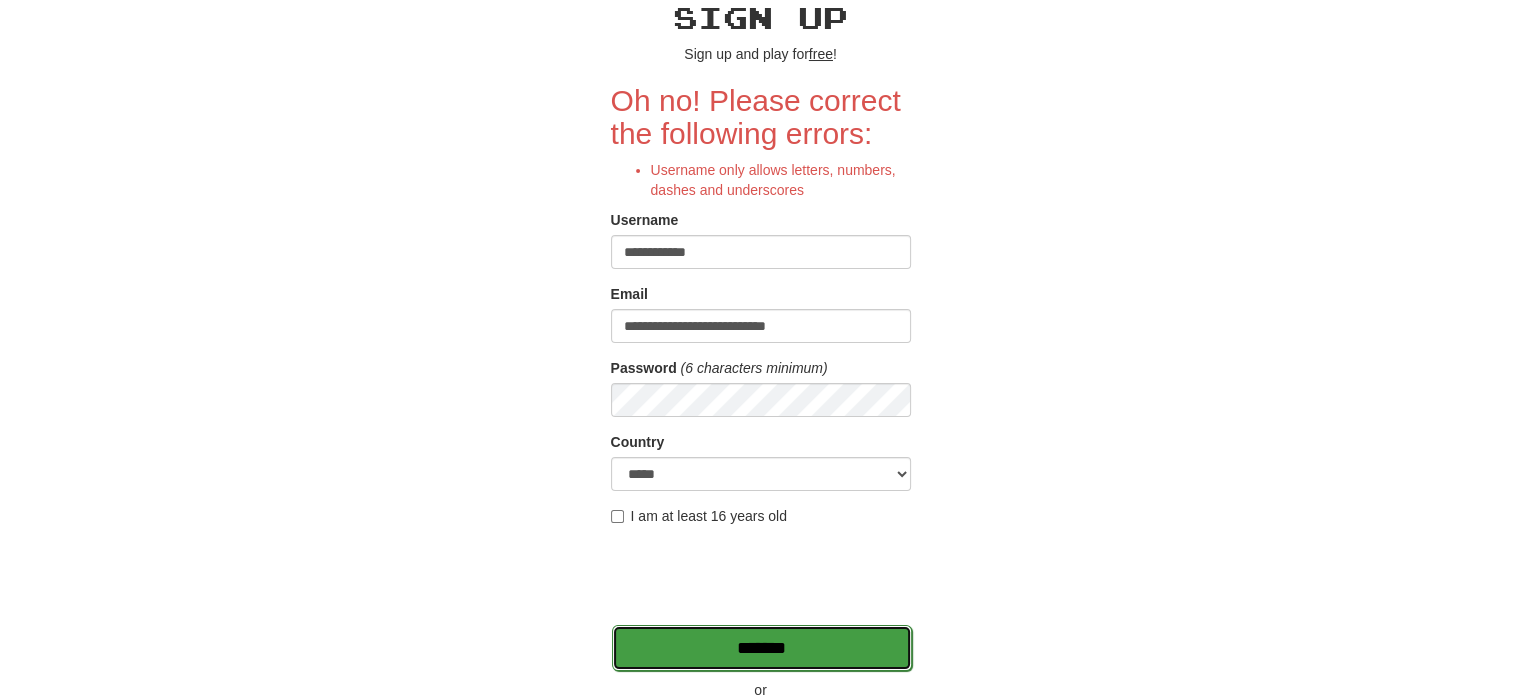 click on "*******" at bounding box center [762, 648] 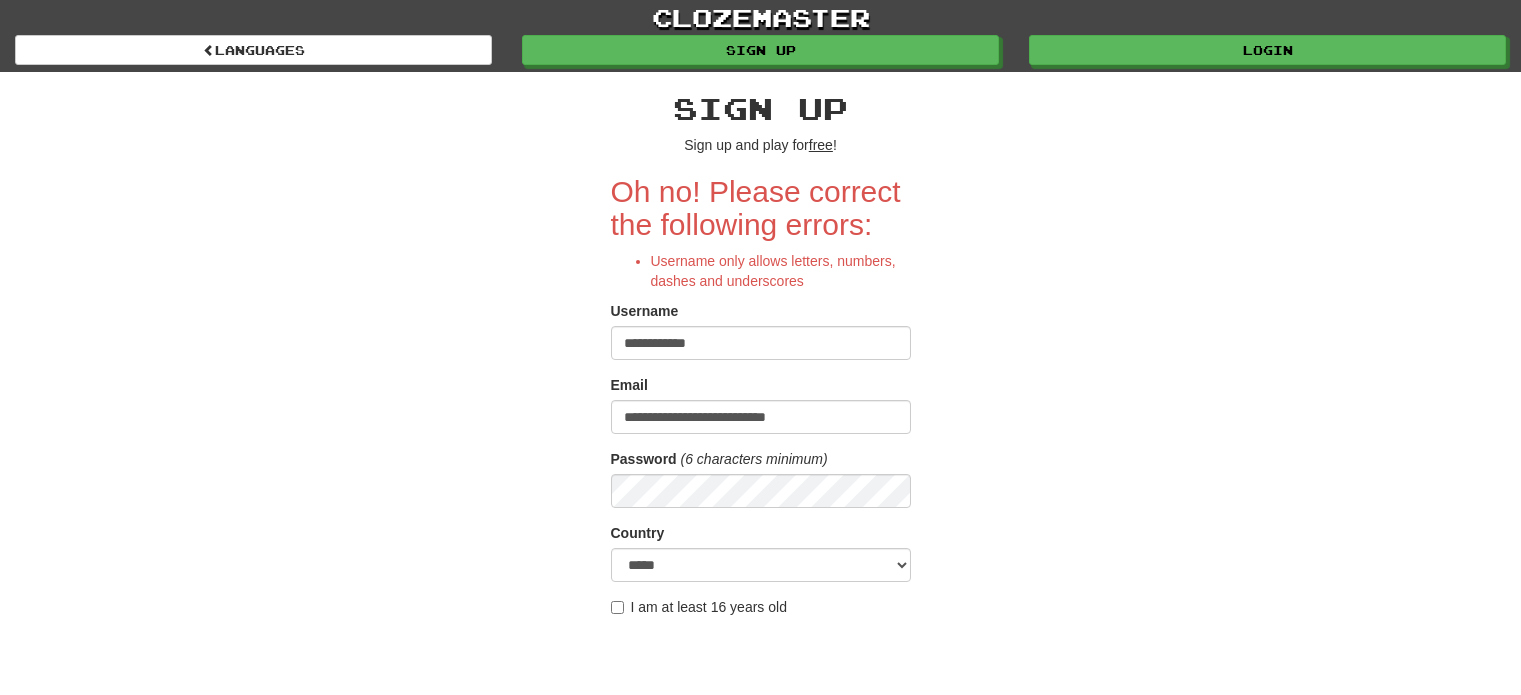 scroll, scrollTop: 0, scrollLeft: 0, axis: both 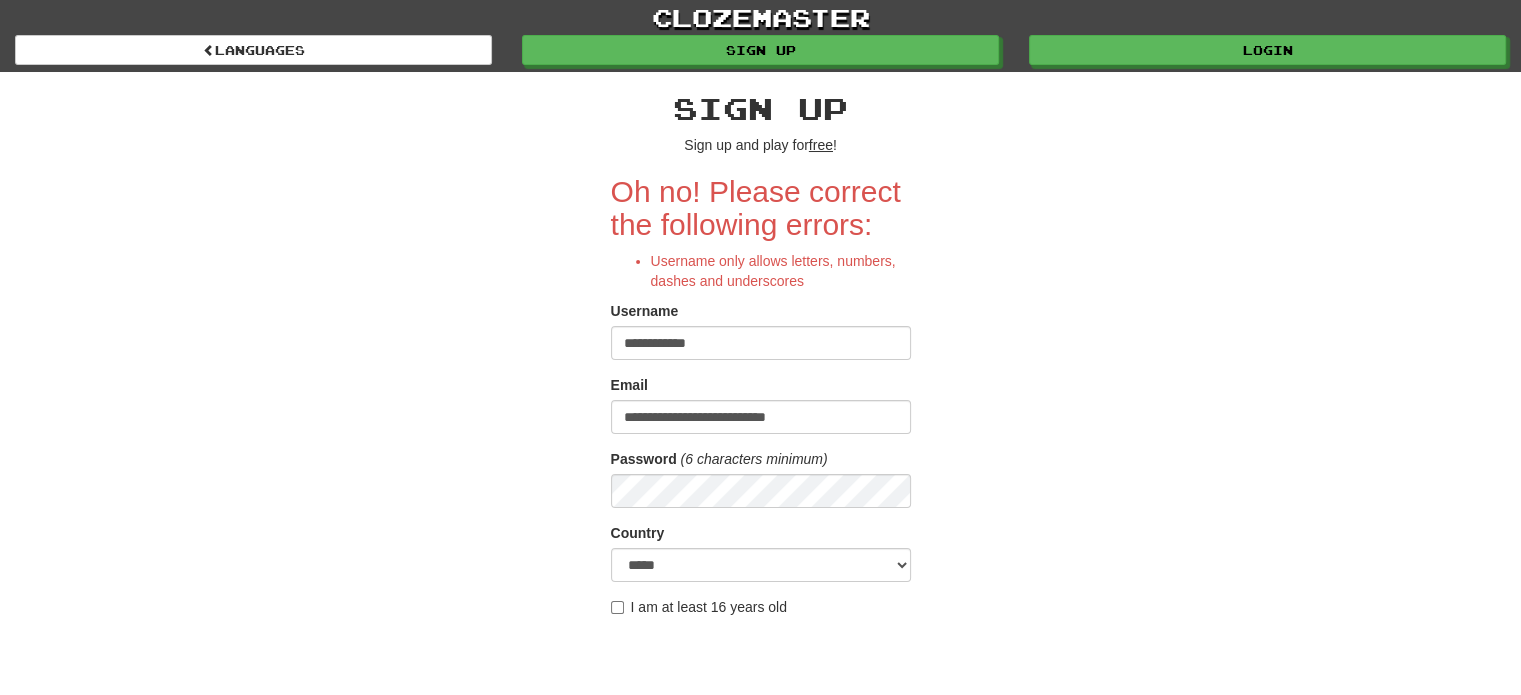 click on "**********" at bounding box center [761, 343] 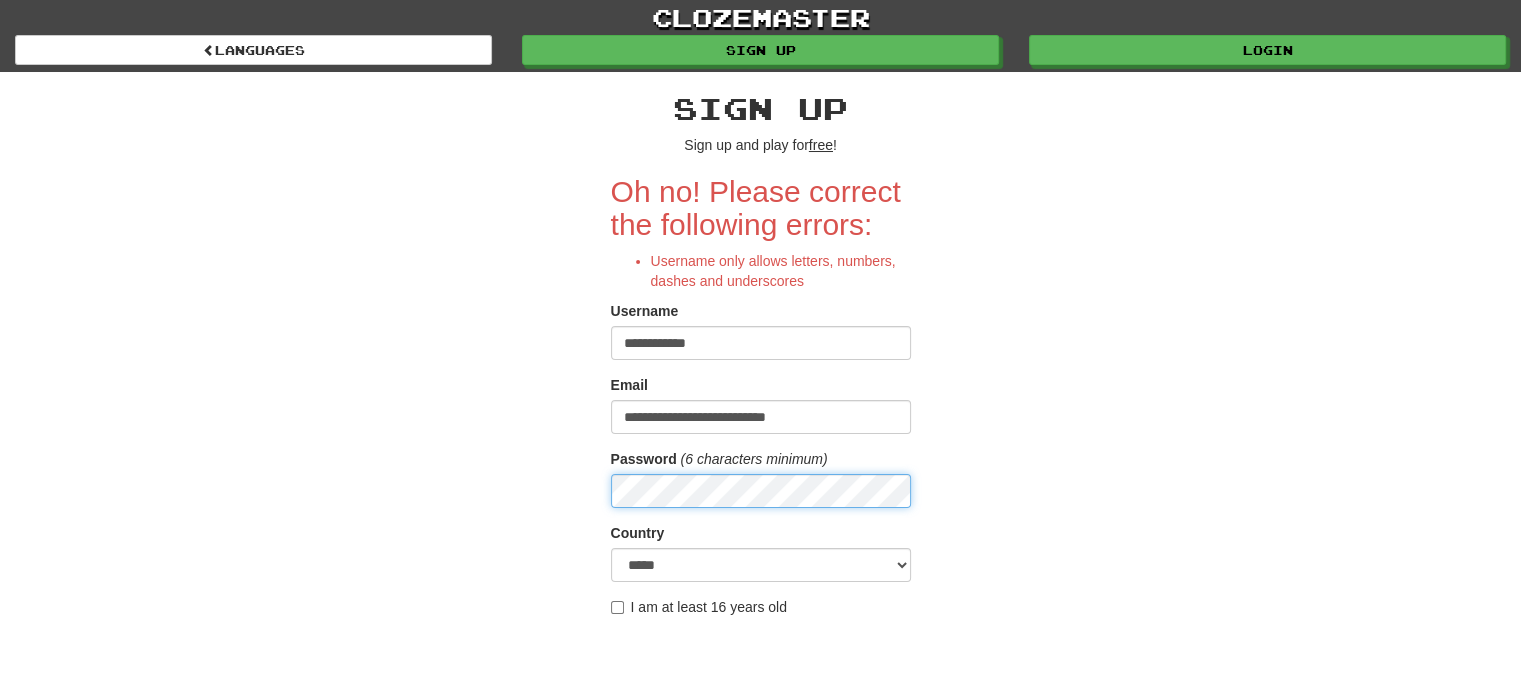 scroll, scrollTop: 184, scrollLeft: 0, axis: vertical 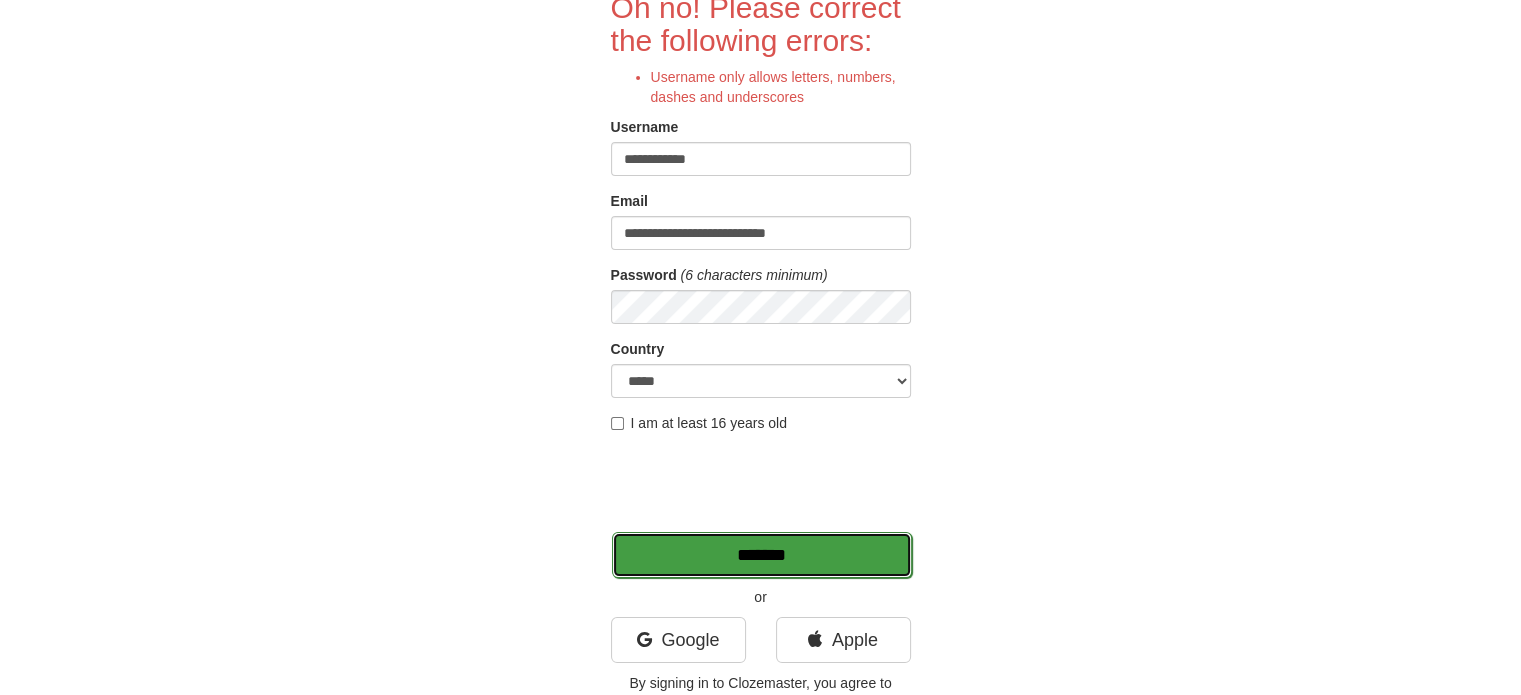 click on "*******" at bounding box center (762, 555) 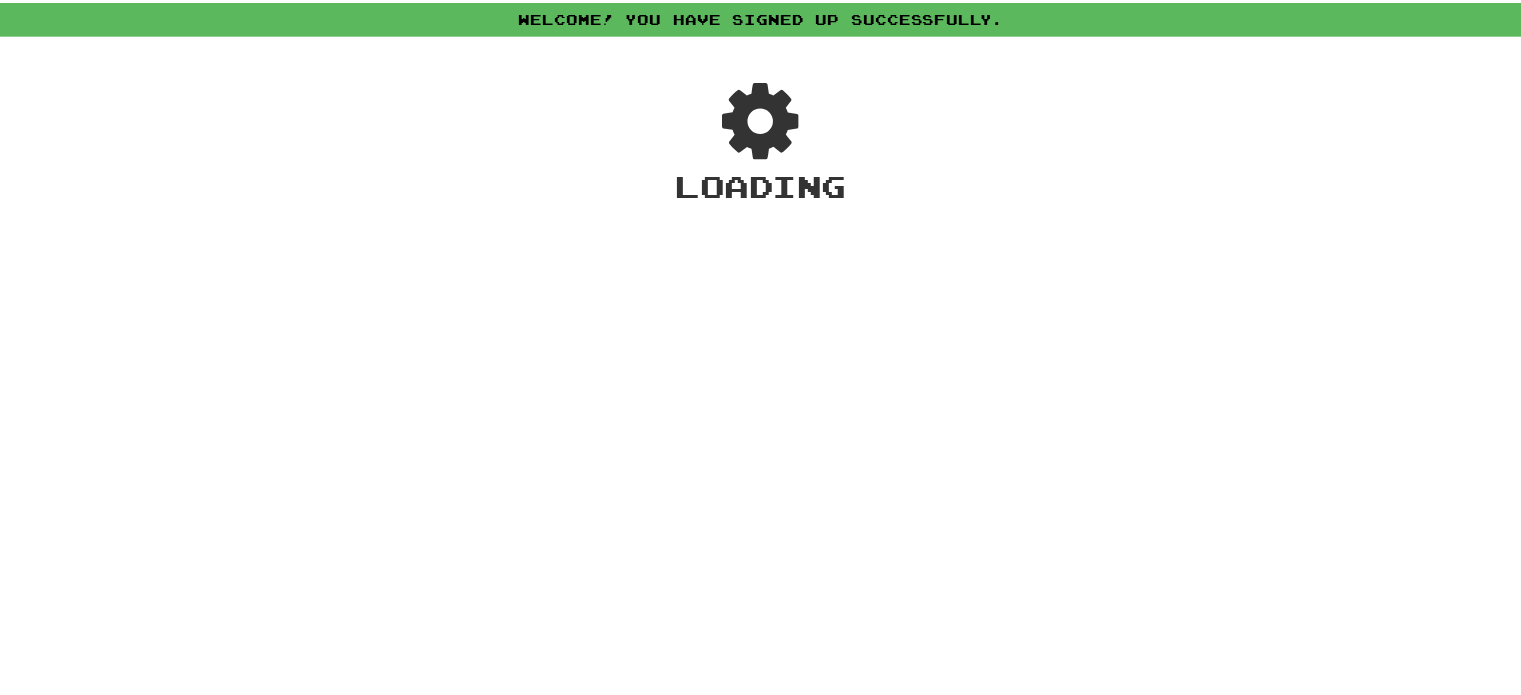 scroll, scrollTop: 0, scrollLeft: 0, axis: both 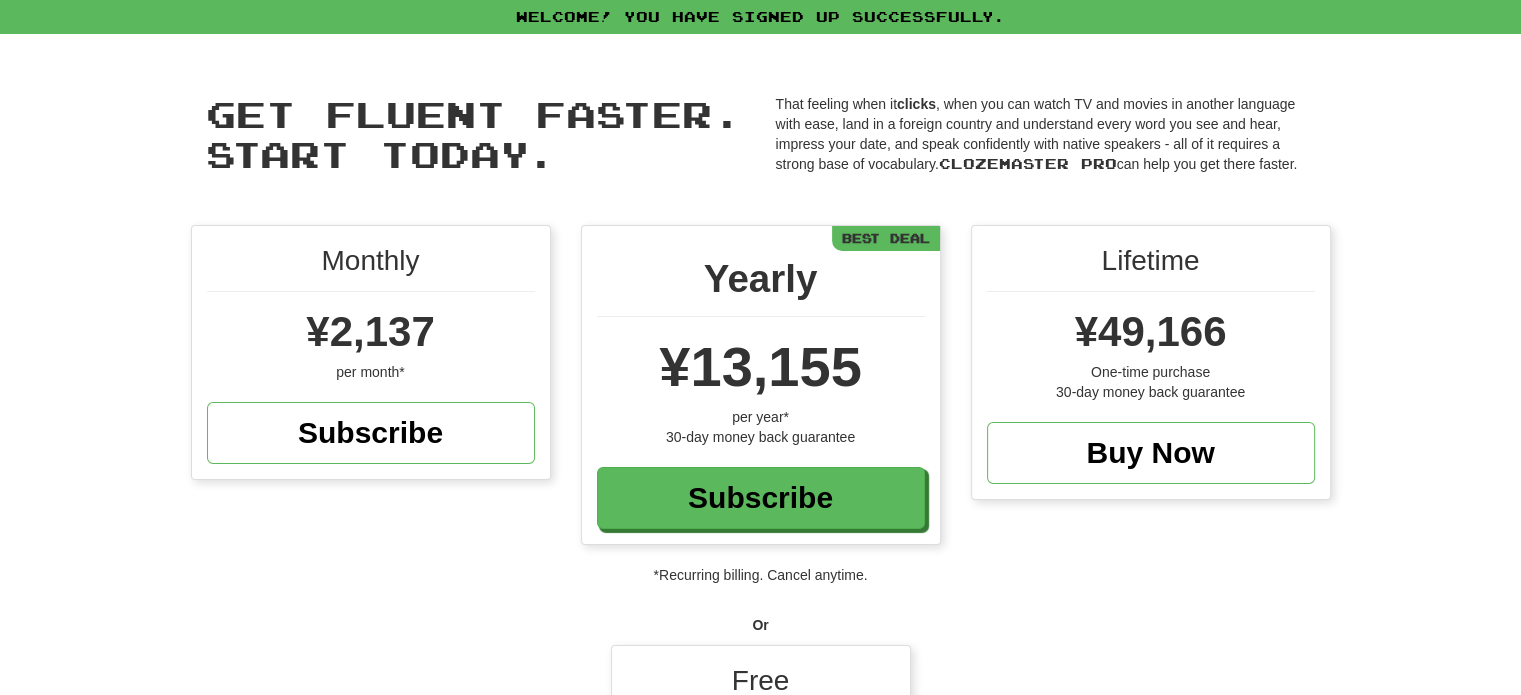 click on "Monthly
¥2,137
per month*
Subscribe
Yearly
¥13,155
per year*
30-day money back guarantee
Subscribe
Best Deal
Lifetime
¥49,166
One-time purchase
30-day money back guarantee
Buy Now" at bounding box center (761, 395) 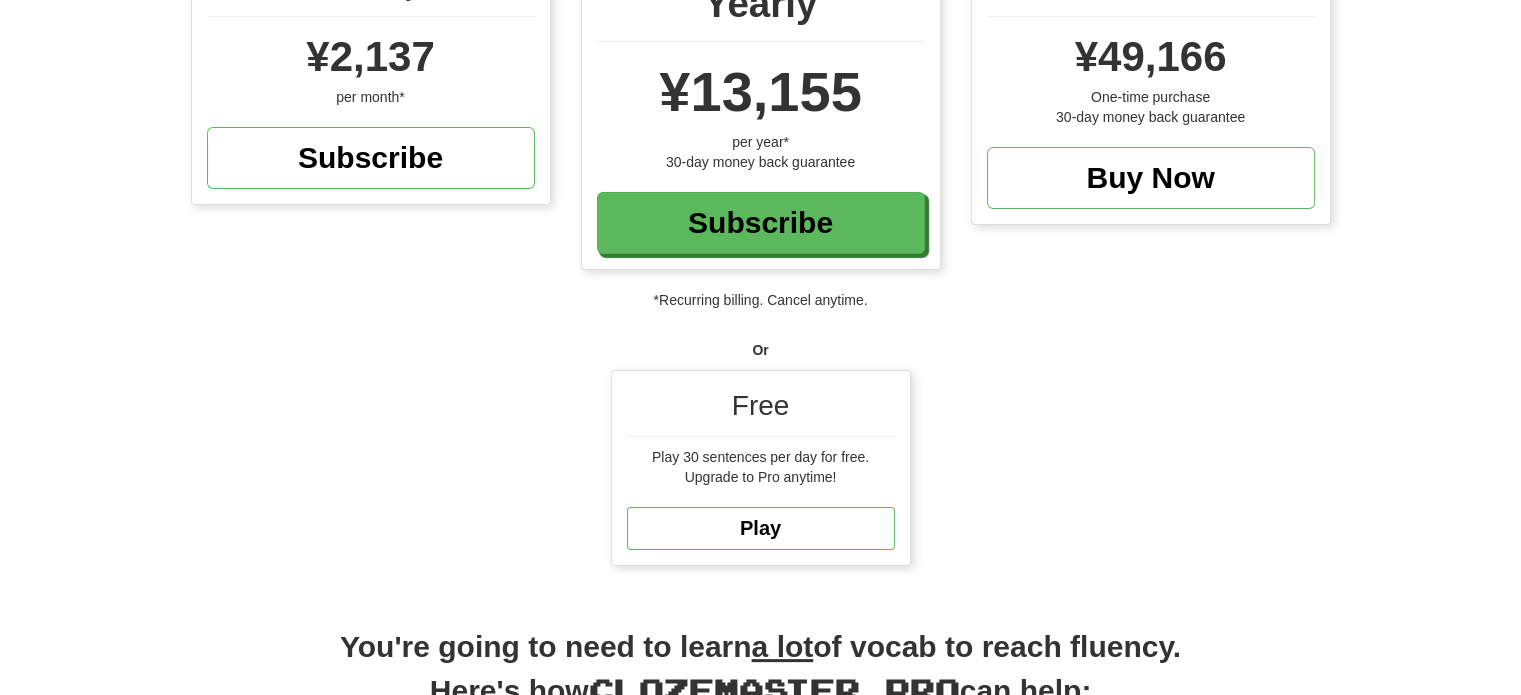 scroll, scrollTop: 292, scrollLeft: 0, axis: vertical 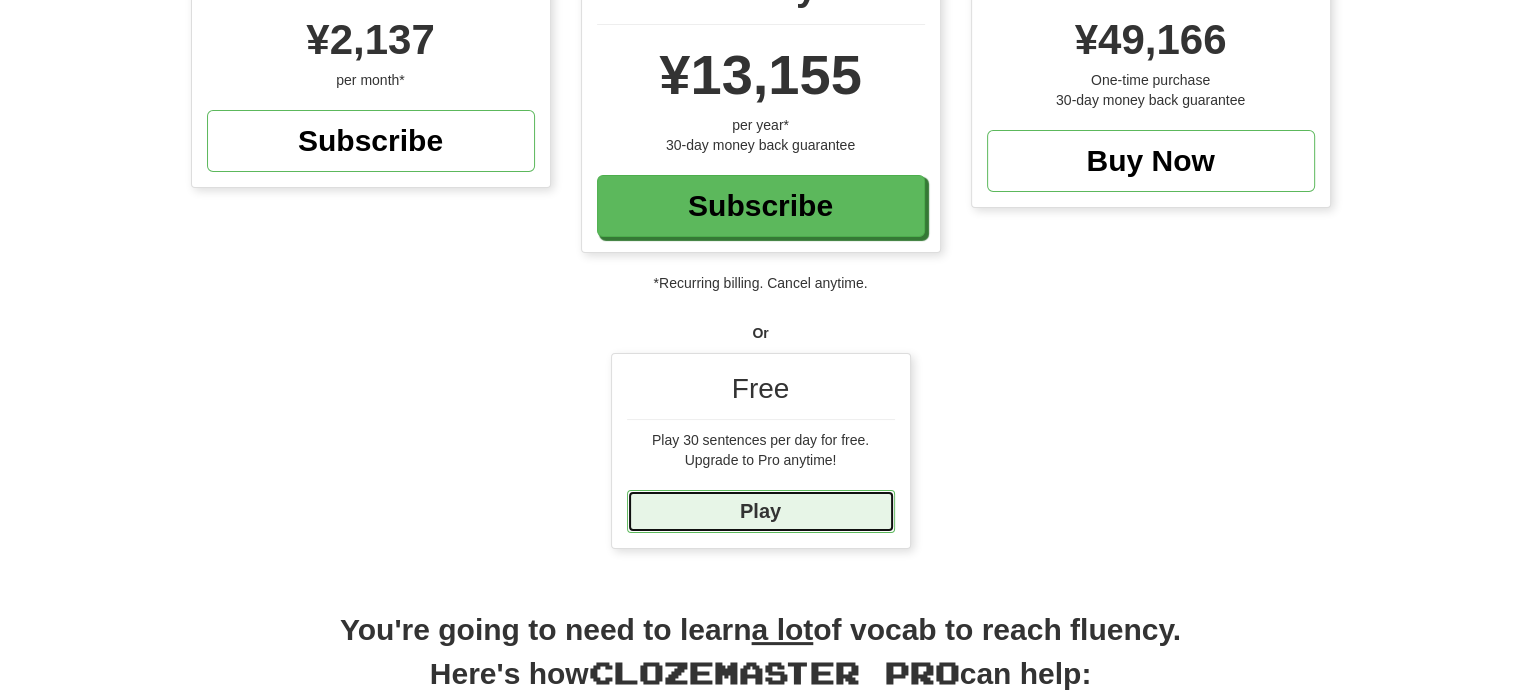 click on "Play" at bounding box center [761, 511] 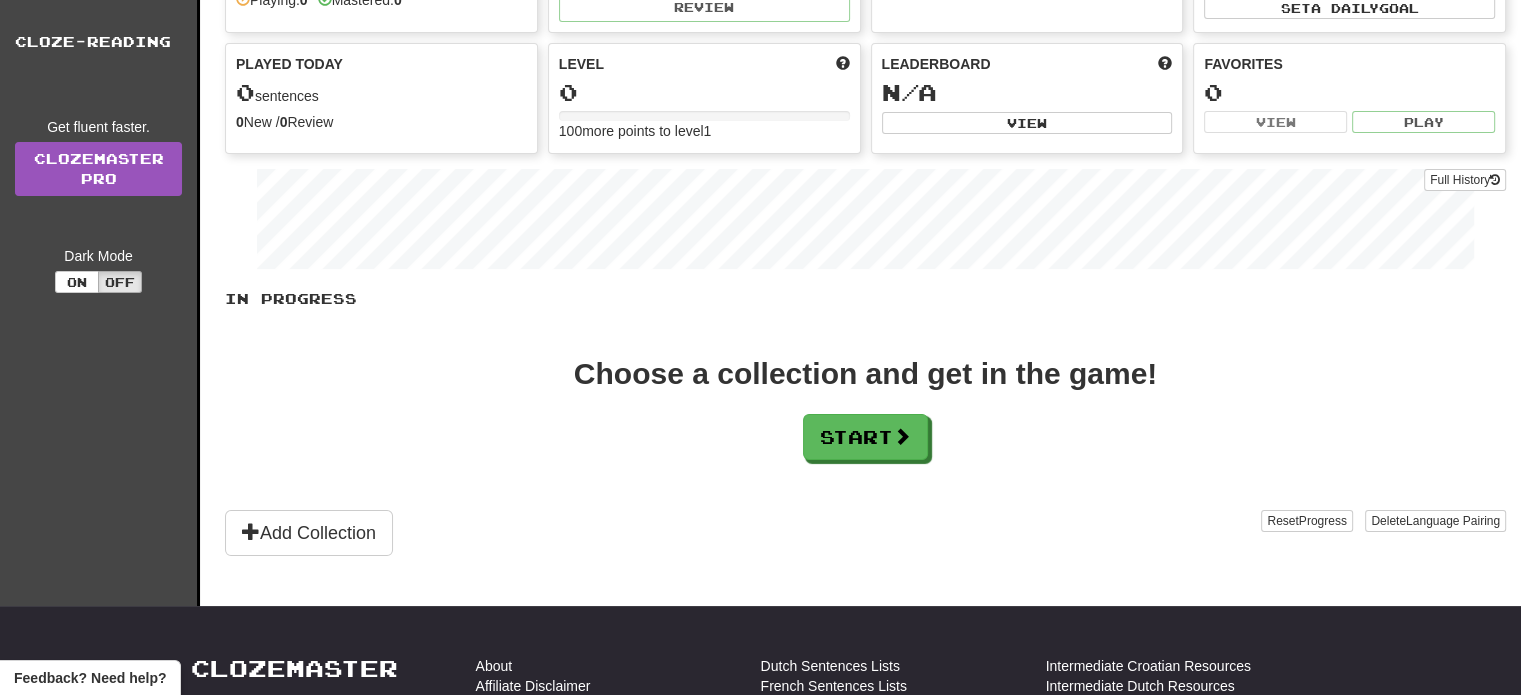 scroll, scrollTop: 208, scrollLeft: 0, axis: vertical 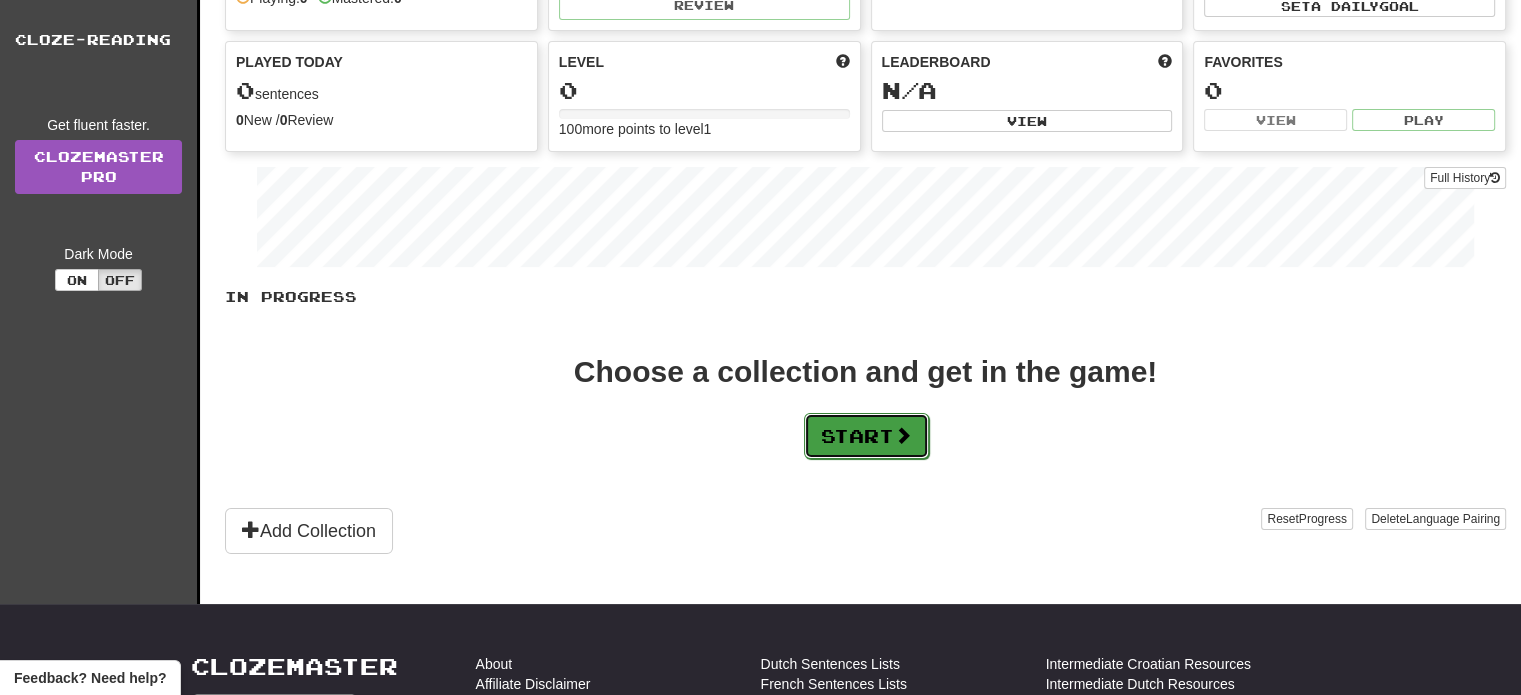click on "Start" at bounding box center [866, 436] 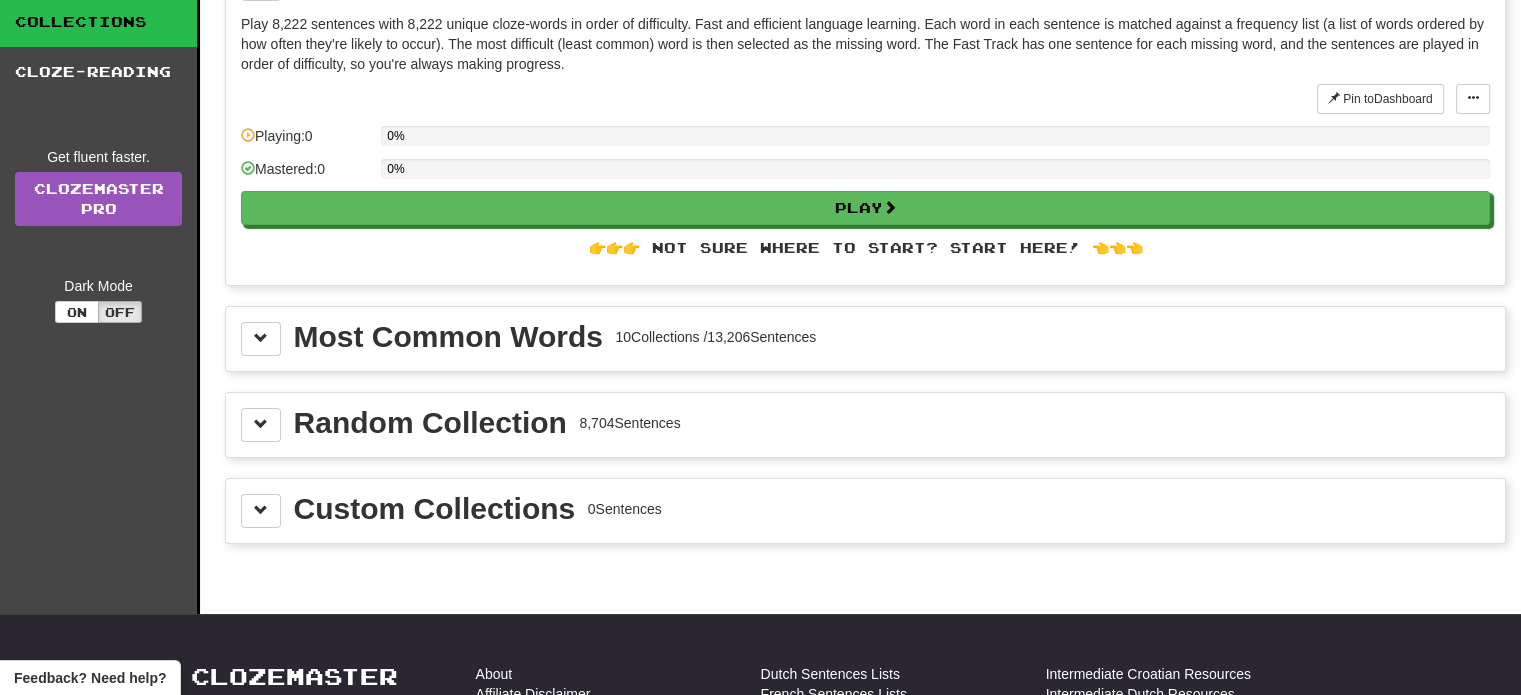 scroll, scrollTop: 184, scrollLeft: 0, axis: vertical 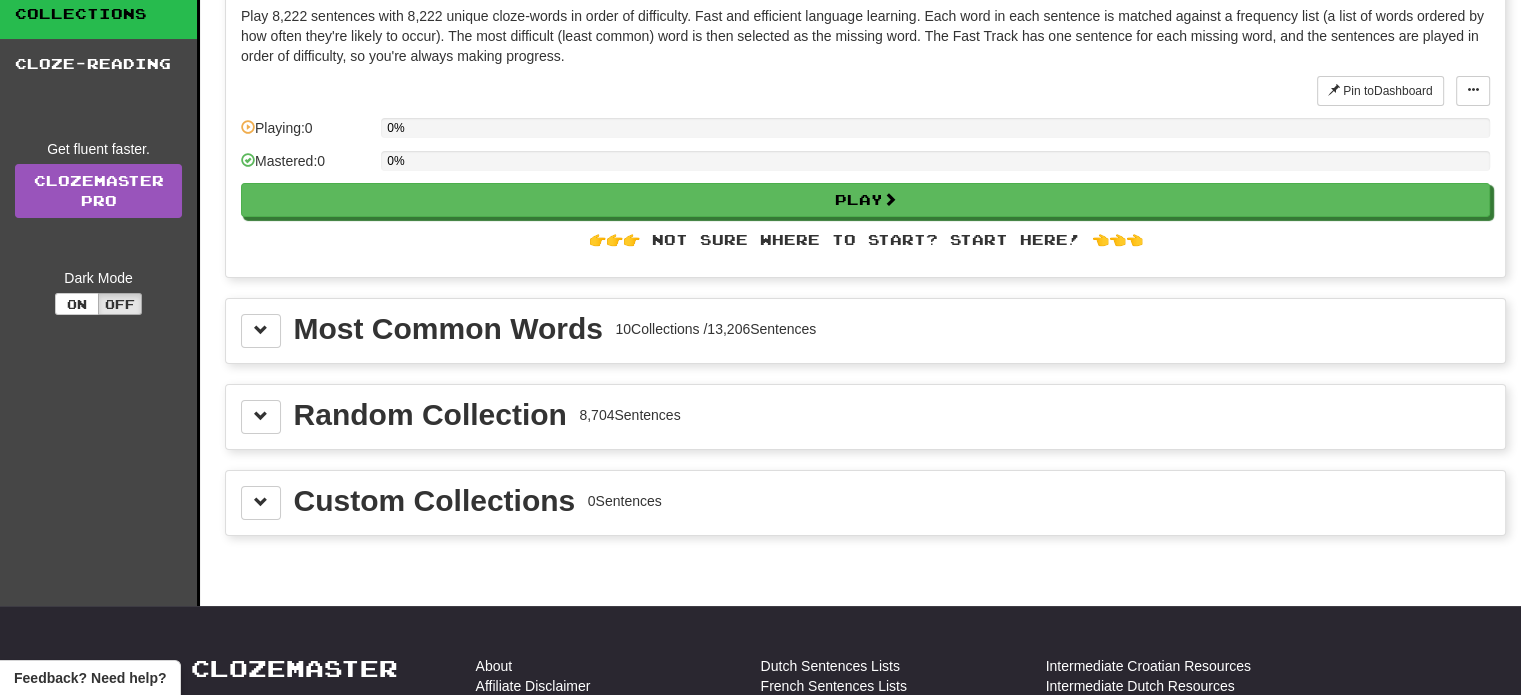 click on "10  Collections /  13,206  Sentences" at bounding box center [715, 329] 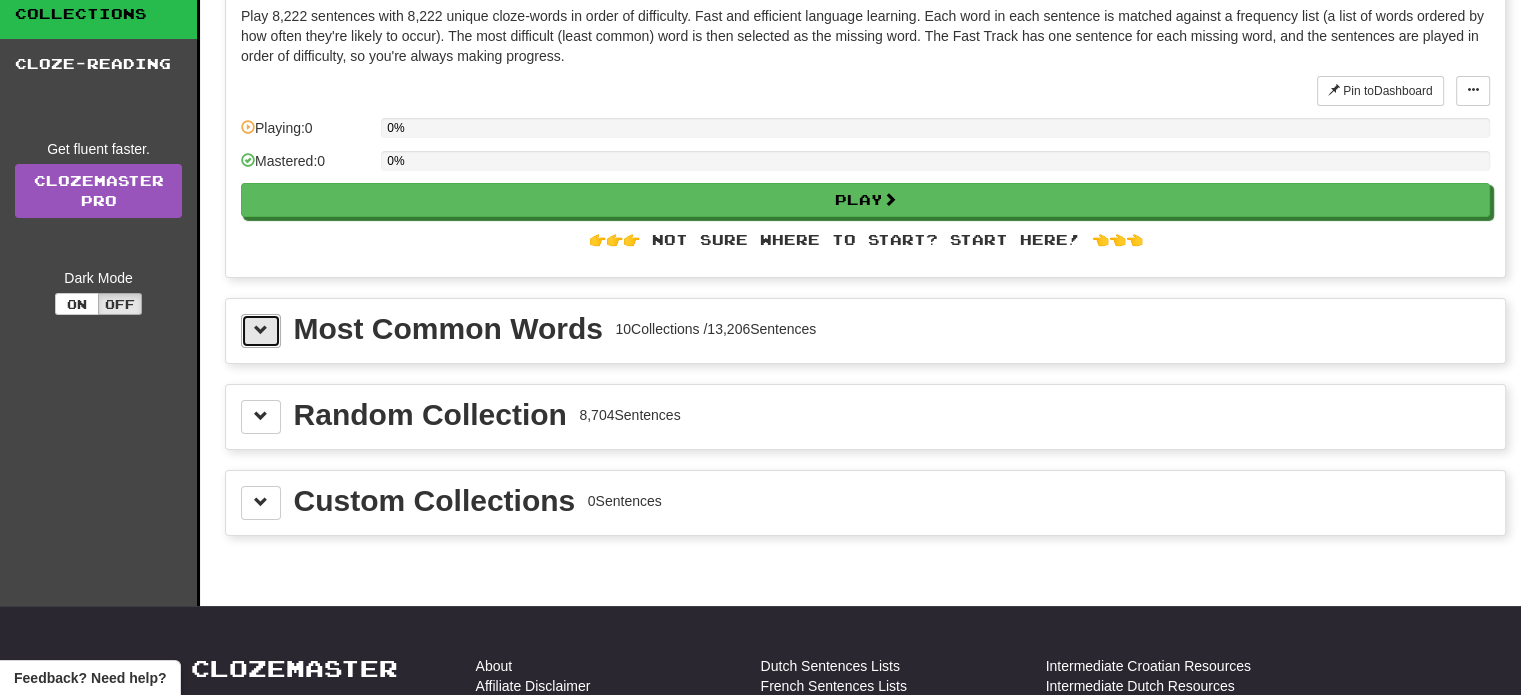 click at bounding box center [261, 331] 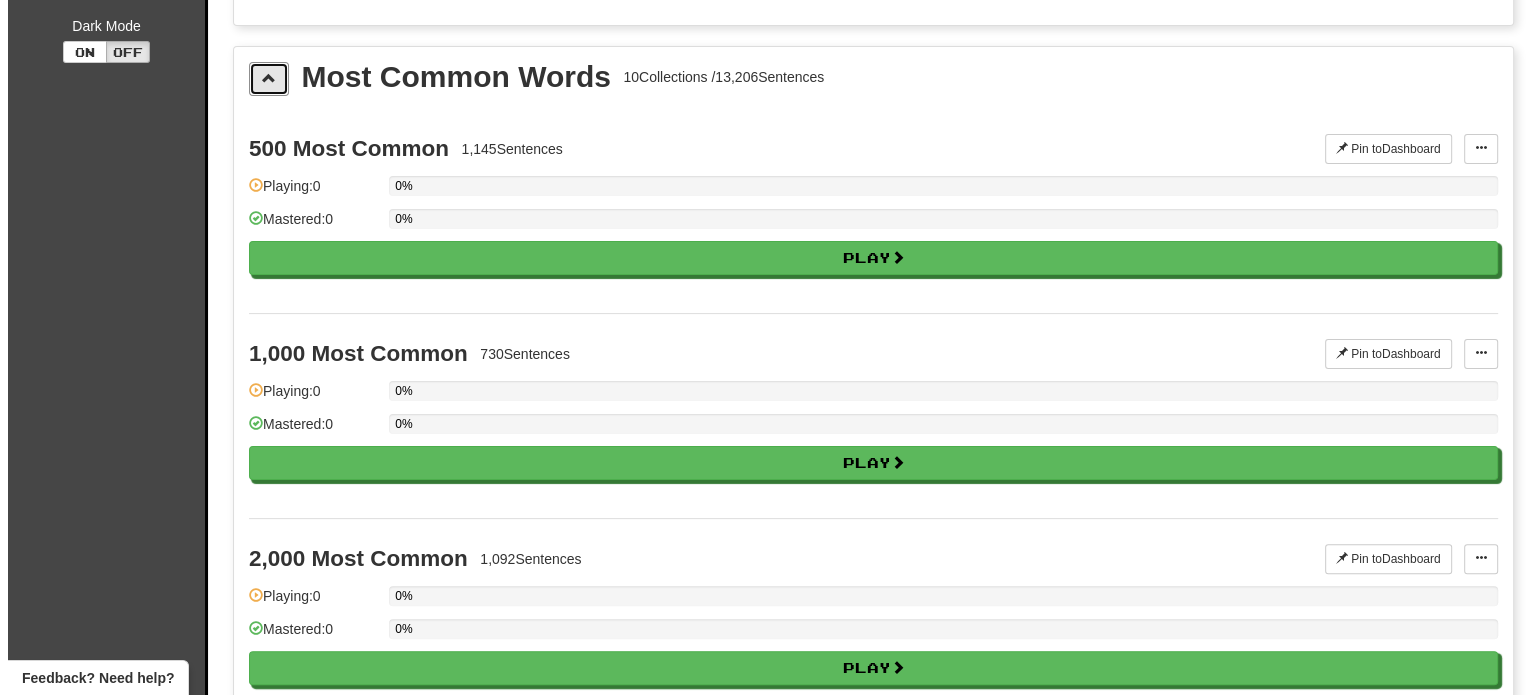 scroll, scrollTop: 464, scrollLeft: 0, axis: vertical 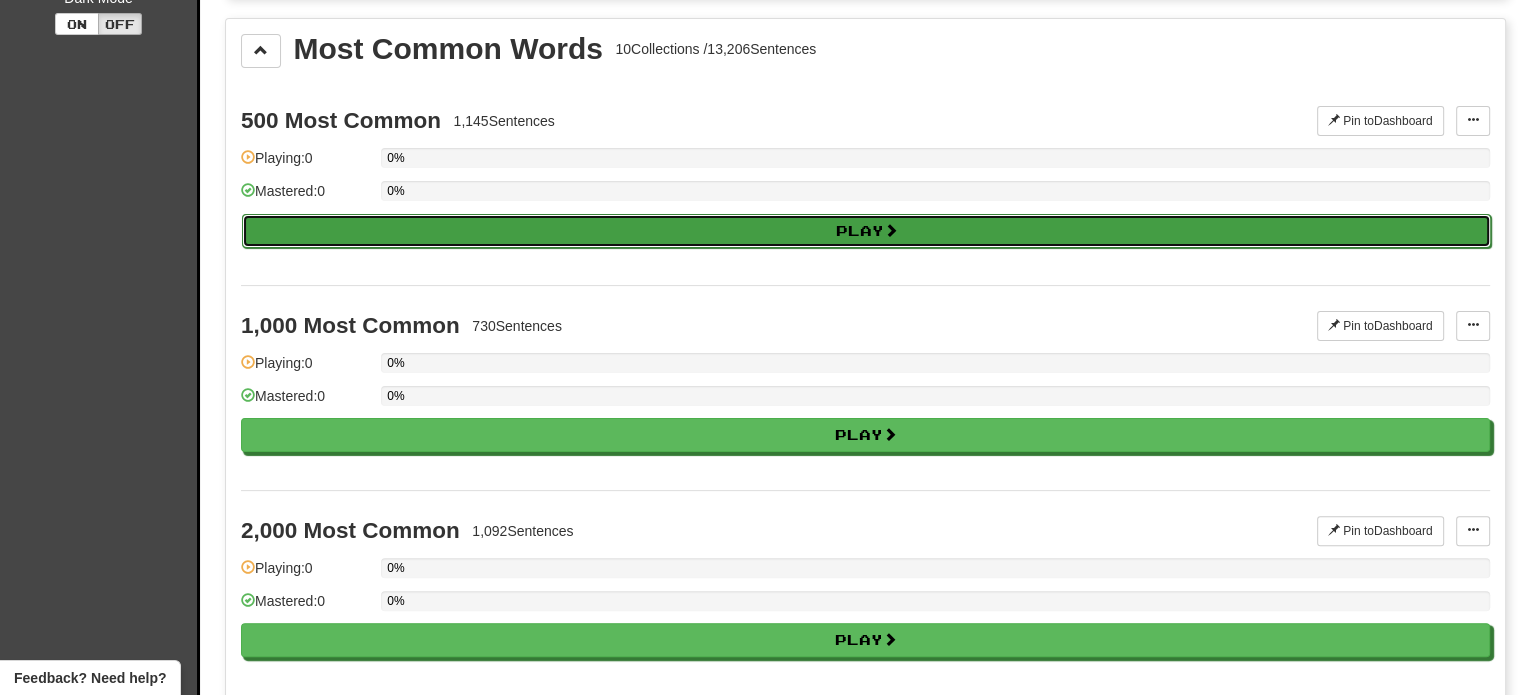 click on "Play" at bounding box center (866, 231) 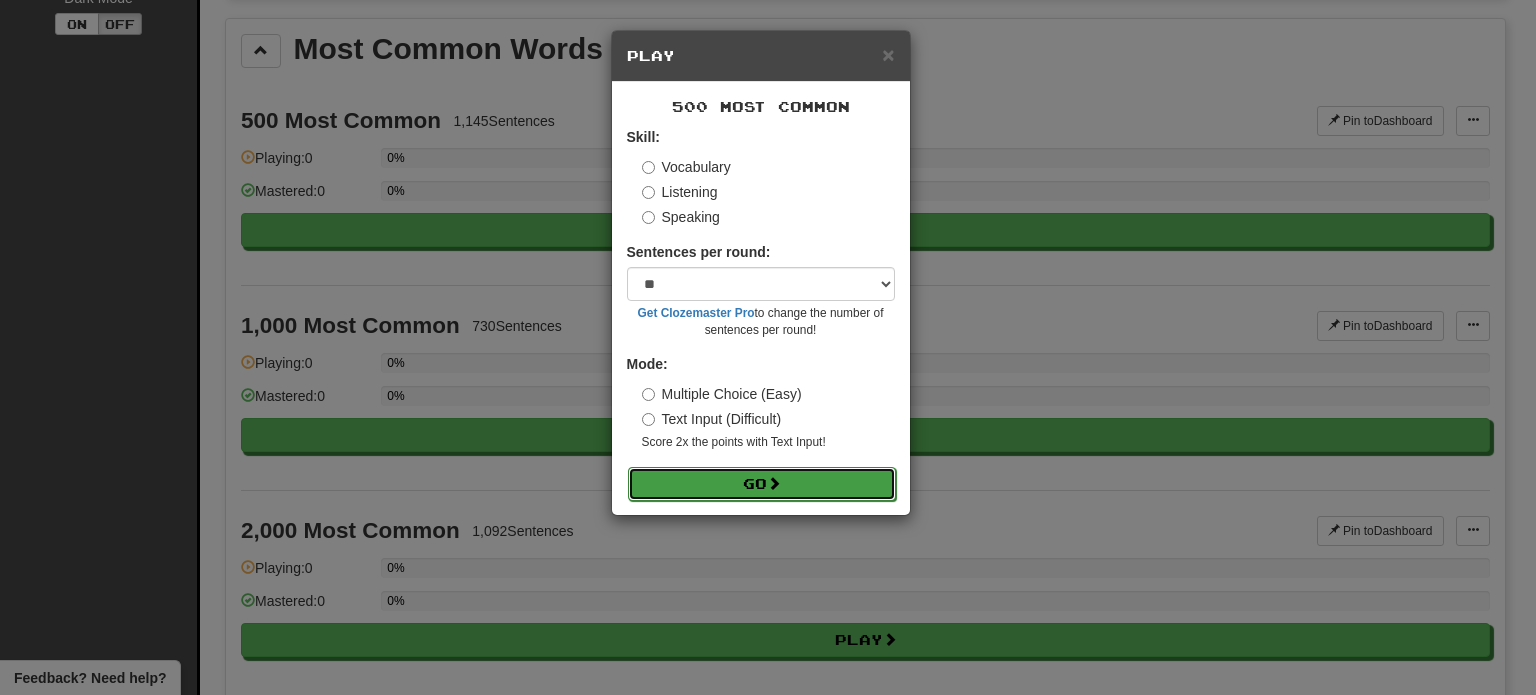 click on "Go" at bounding box center [762, 484] 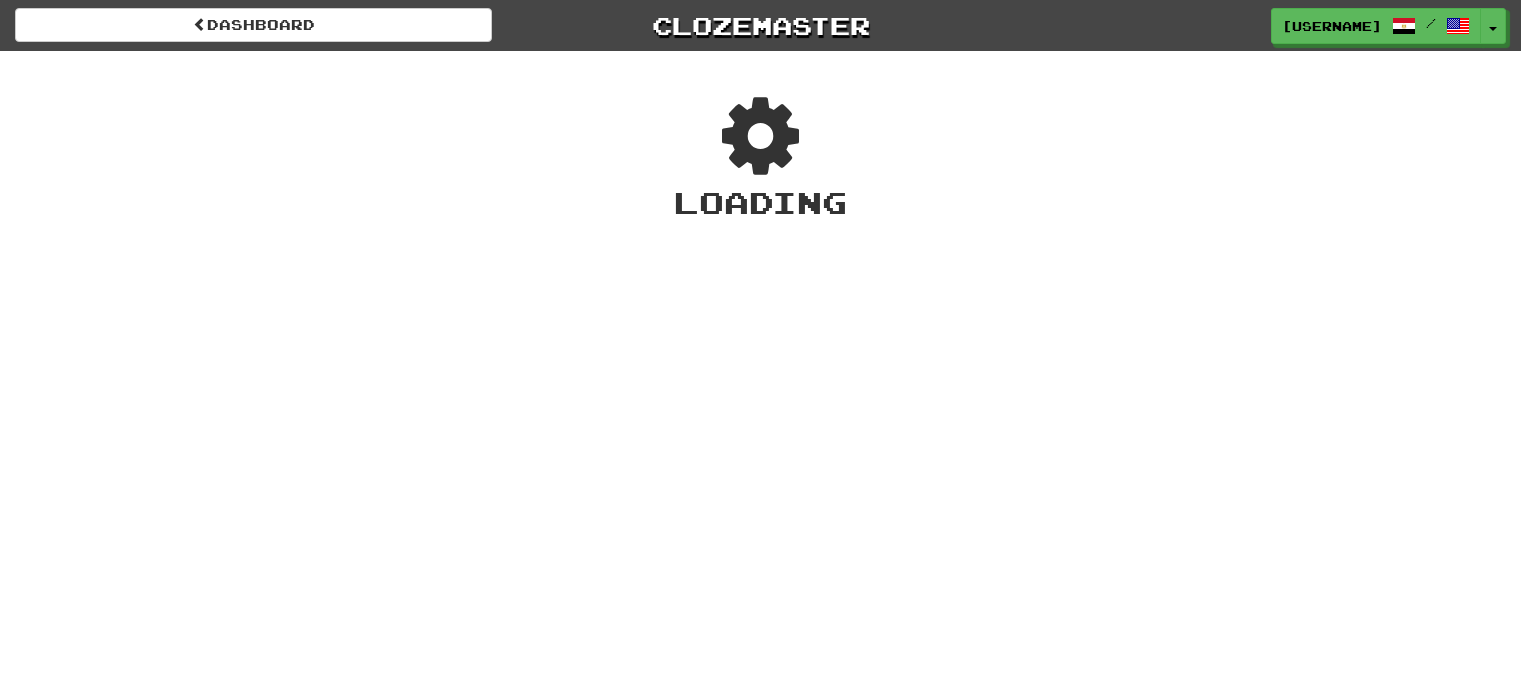 scroll, scrollTop: 0, scrollLeft: 0, axis: both 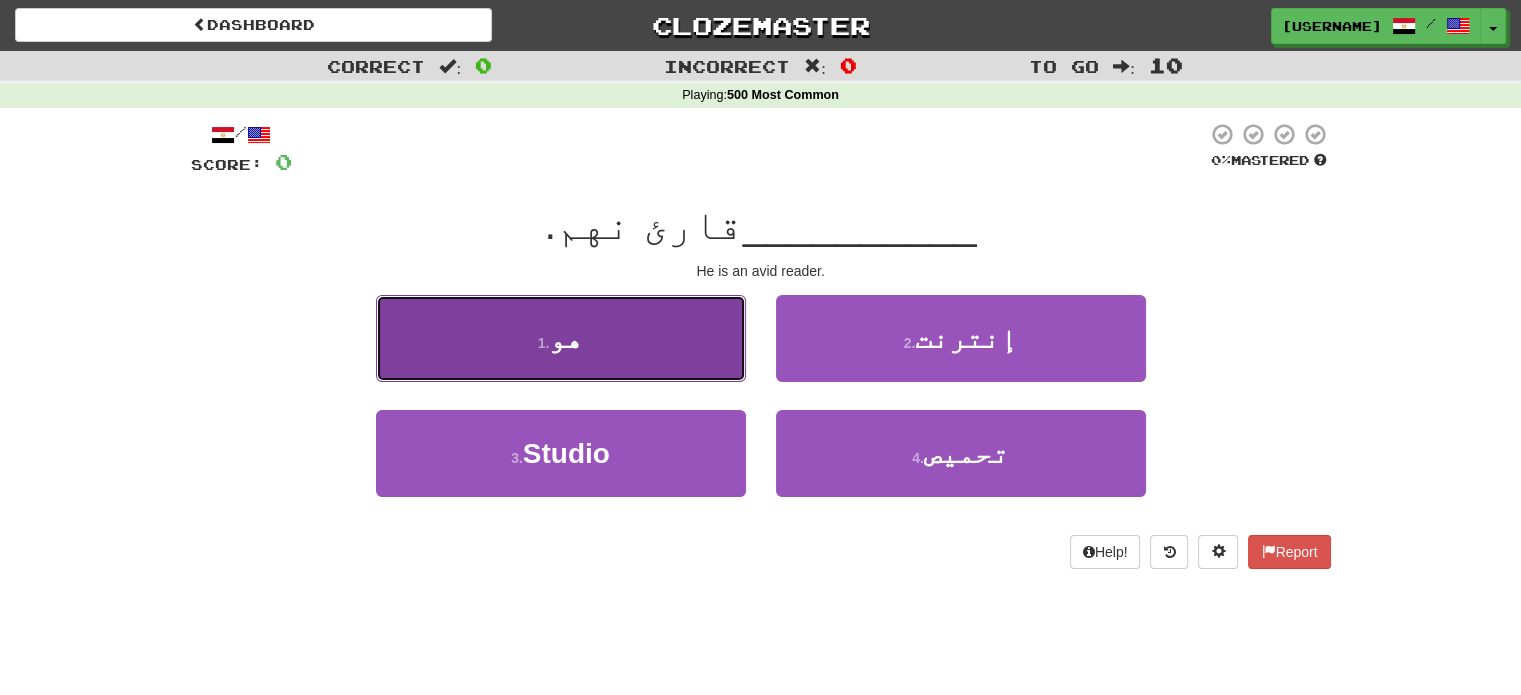click on "1 .  هو" at bounding box center (561, 338) 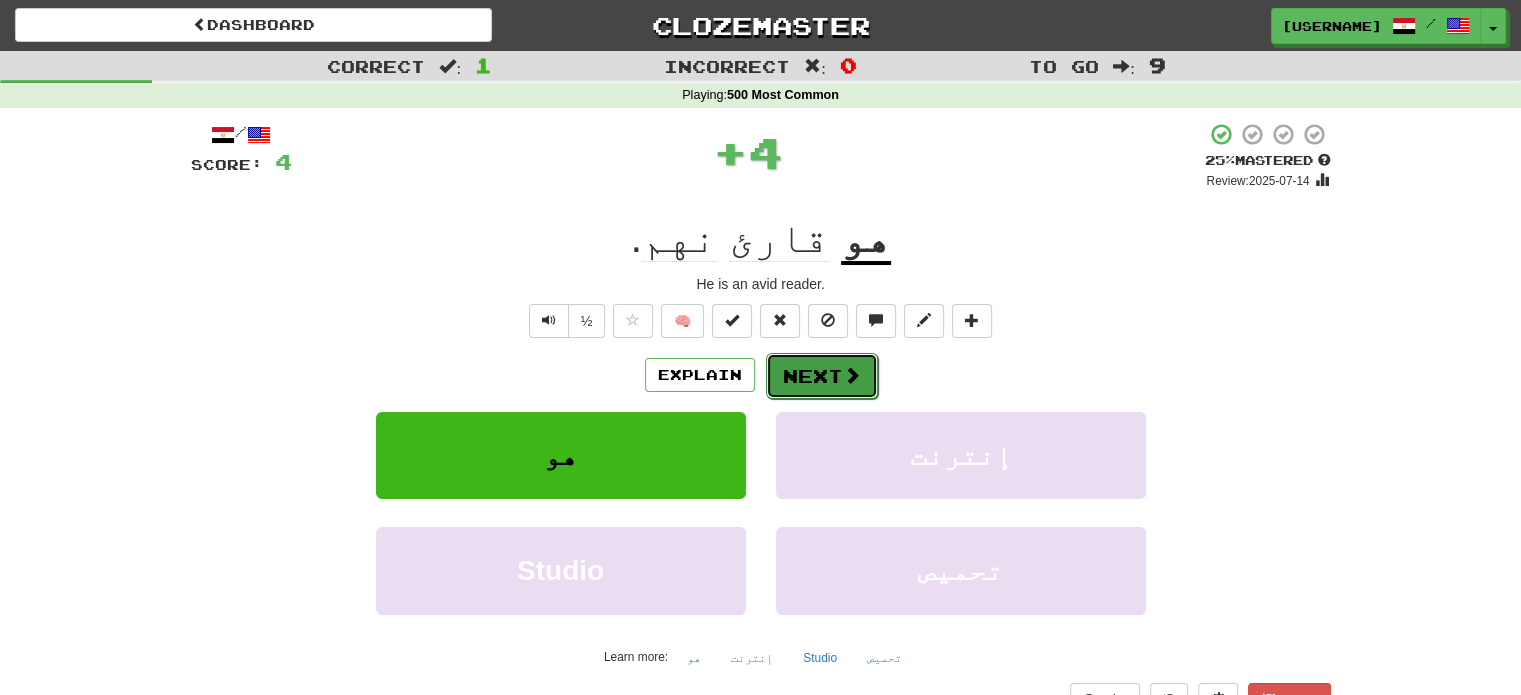 click on "Next" at bounding box center (822, 376) 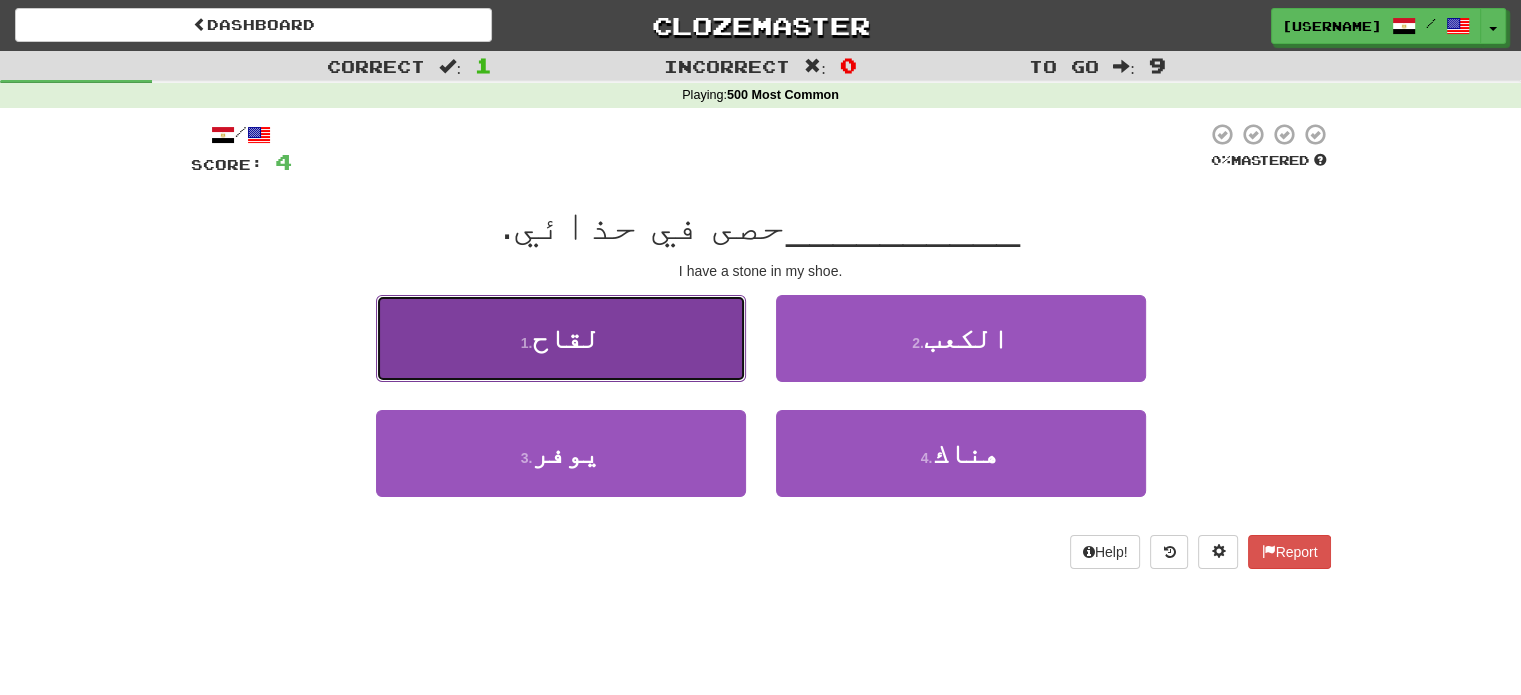 click on "1 .  لقاح" at bounding box center [561, 338] 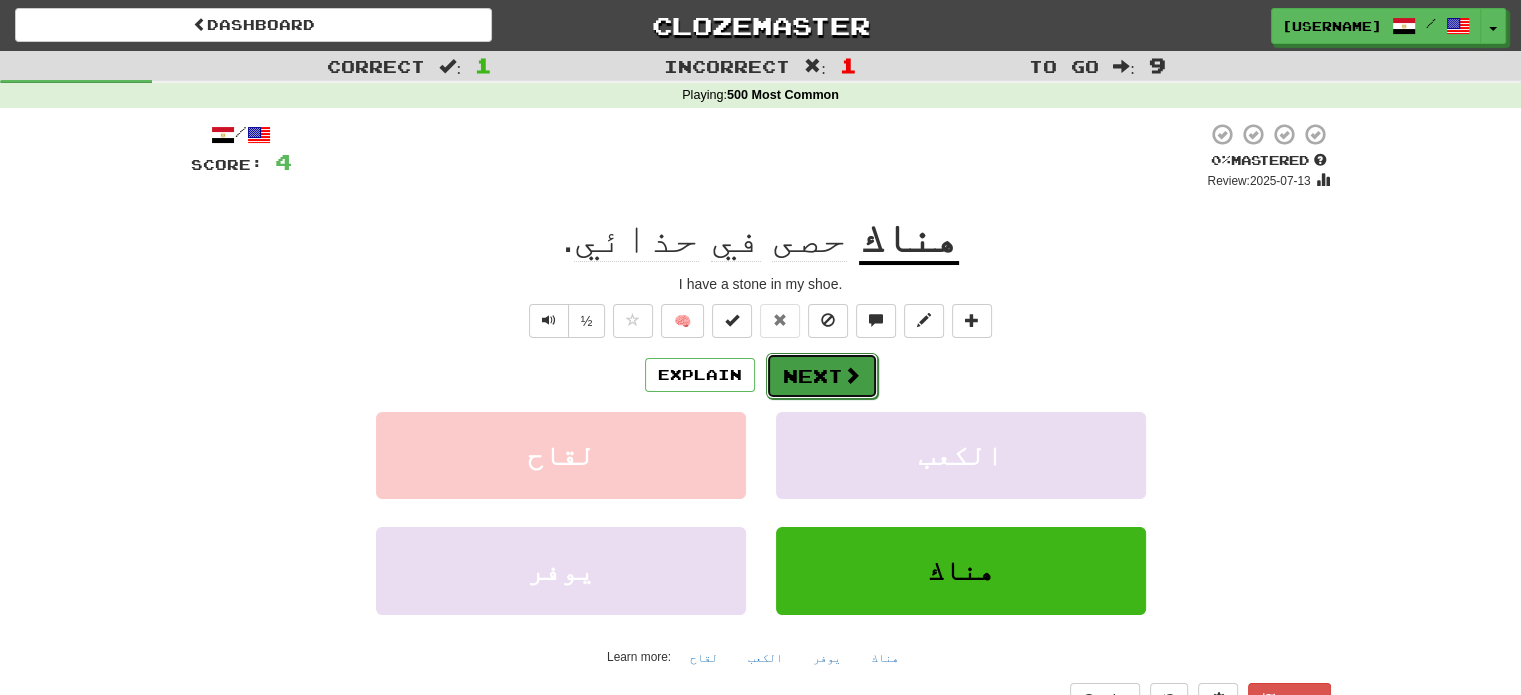 click on "Next" at bounding box center [822, 376] 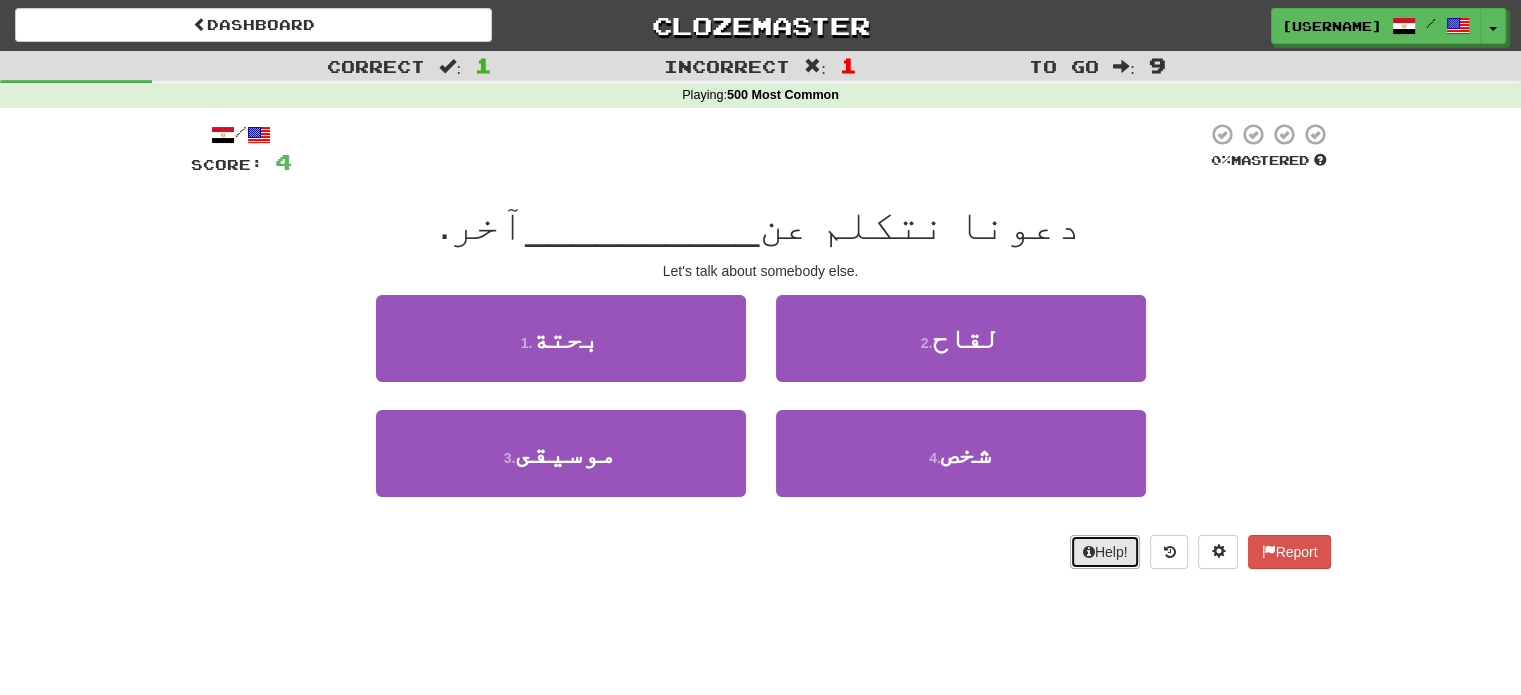 click on "Help!" at bounding box center [1105, 552] 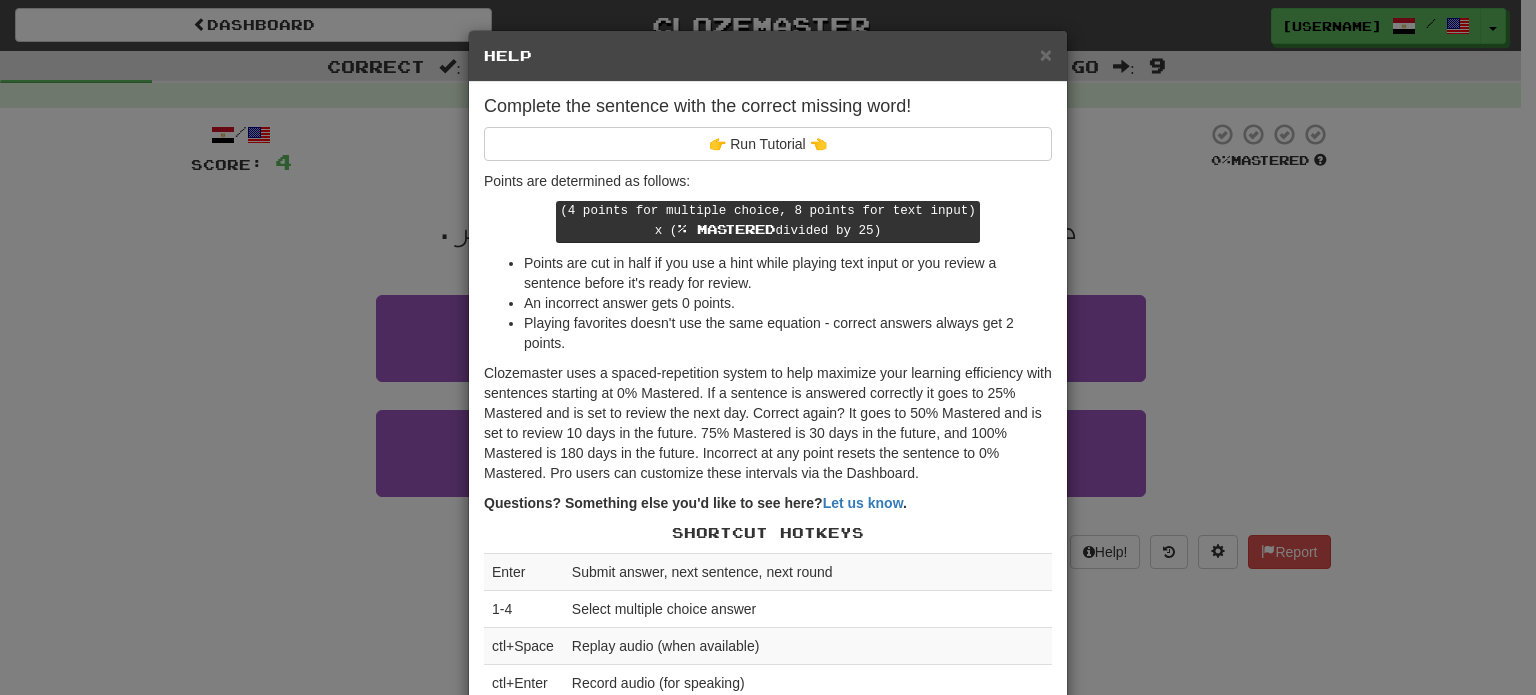 click on "× Help Complete the sentence with the correct missing word! 👉 Run Tutorial 👈 Points are determined as follows: (4 points for multiple choice, 8 points for text input)  x ( % Mastered  divided by 25) Points are cut in half if you use a hint while playing text input or you review a sentence before it's ready for review. An incorrect answer gets 0 points. Playing favorites doesn't use the same equation - correct answers always get 2 points. Clozemaster uses a spaced-repetition system to help maximize your learning efficiency with sentences starting at 0% Mastered. If a sentence is answered correctly it goes to 25% Mastered and is set to review the next day. Correct again? It goes to 50% Mastered and is set to review 10 days in the future. 75% Mastered is 30 days in the future, and 100% Mastered is 180 days in the future. Incorrect at any point resets the sentence to 0% Mastered. Pro users can customize these intervals via the Dashboard. Questions? Something else you'd like to see here?  Let us know . 1-4" at bounding box center (768, 347) 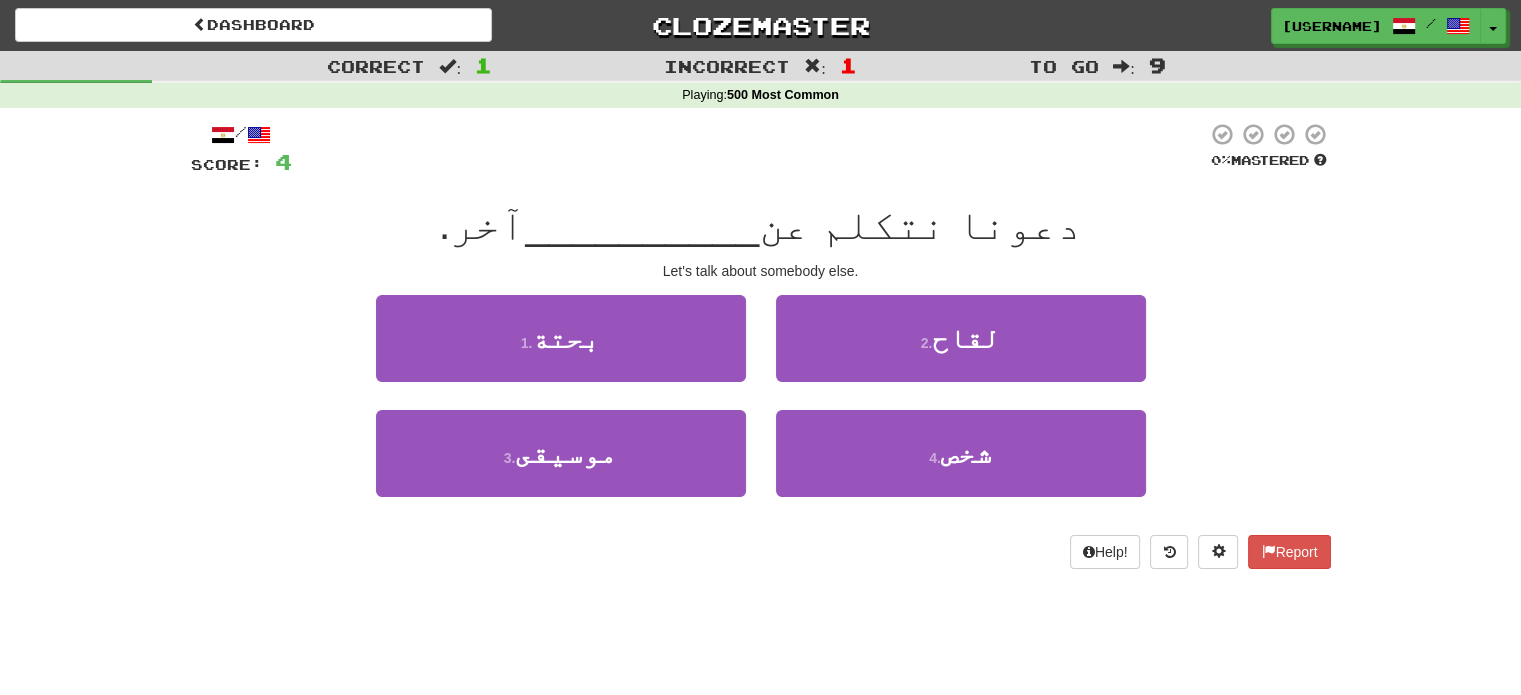 click on "دعونا نتكلم عن  __________  آخر." at bounding box center (761, 225) 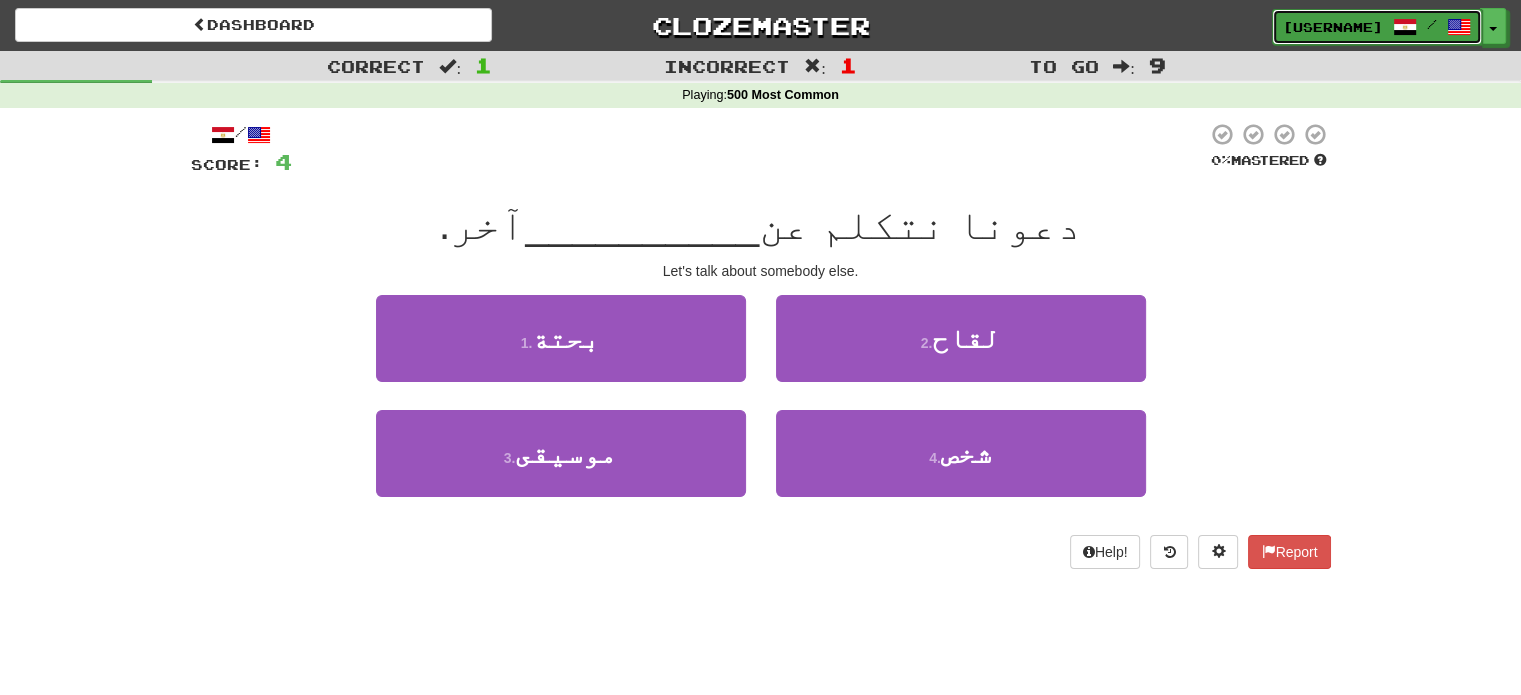 click on "Stella4shady
/" at bounding box center [1377, 27] 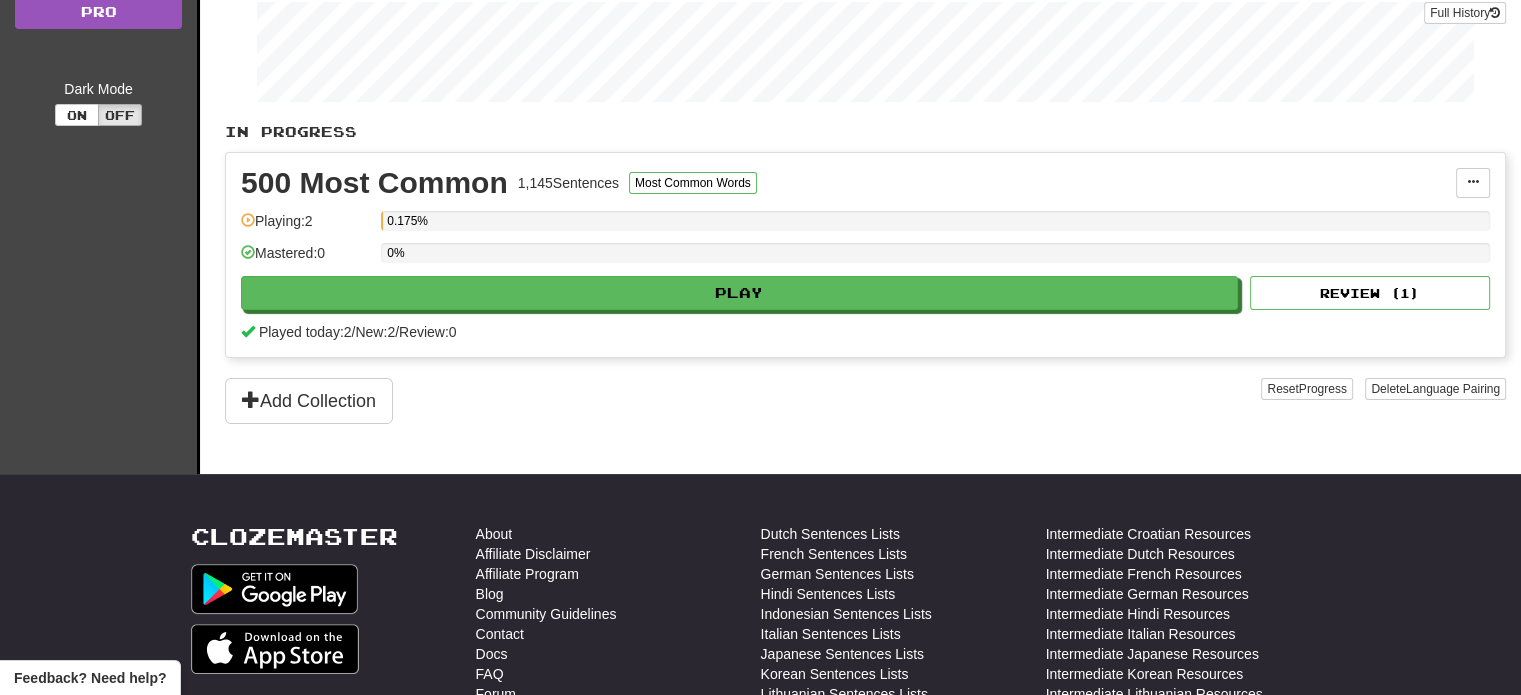 scroll, scrollTop: 0, scrollLeft: 0, axis: both 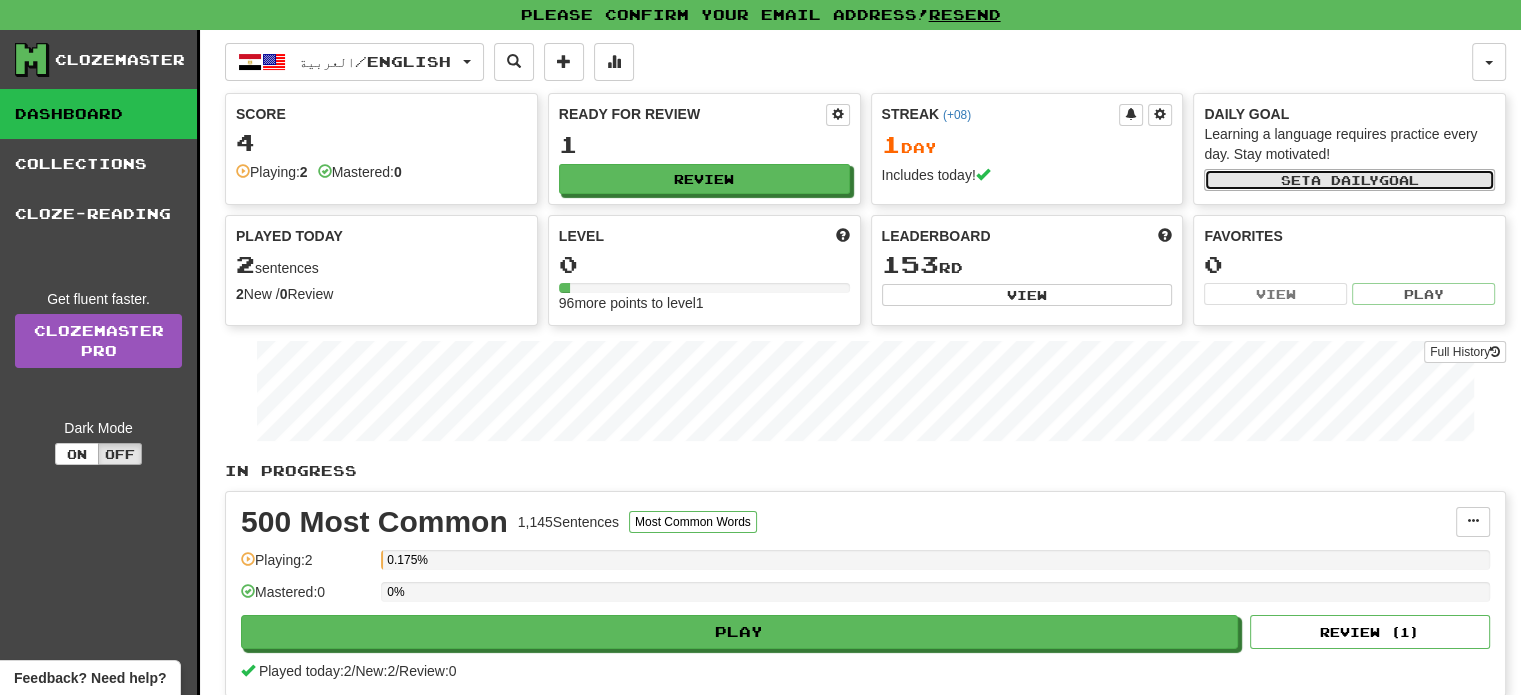 click on "a daily" at bounding box center [1345, 180] 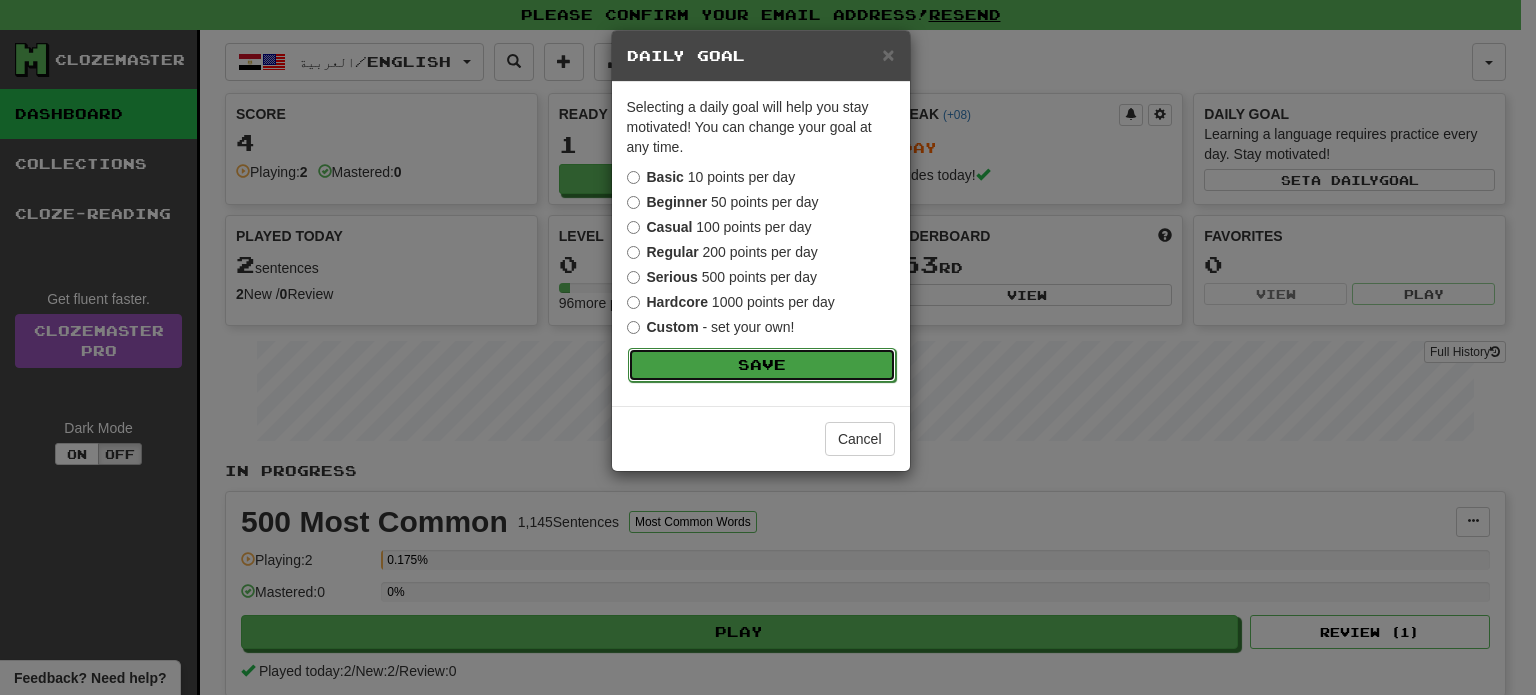click on "Save" at bounding box center (762, 365) 